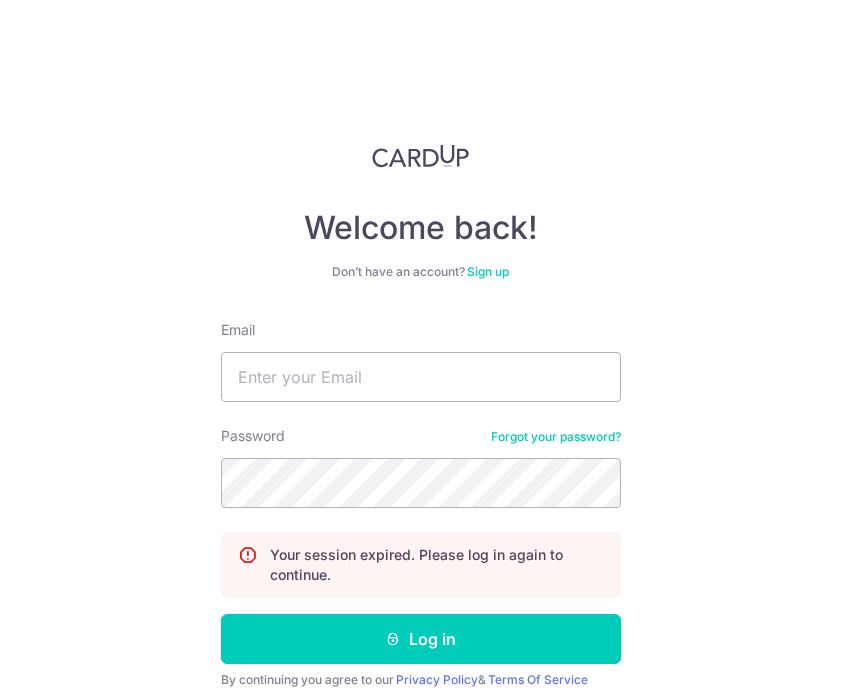 scroll, scrollTop: 0, scrollLeft: 0, axis: both 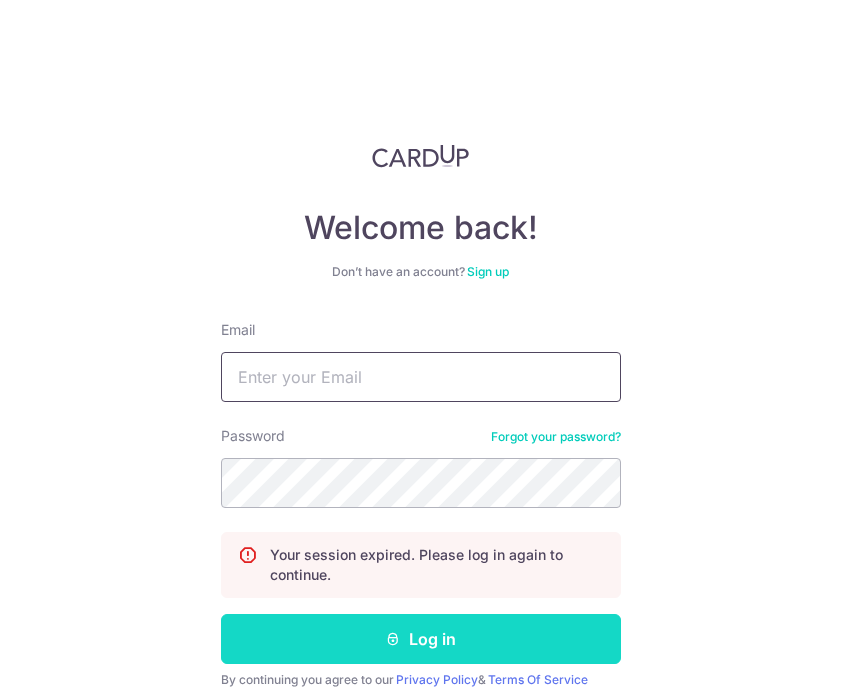 type on "[EMAIL]" 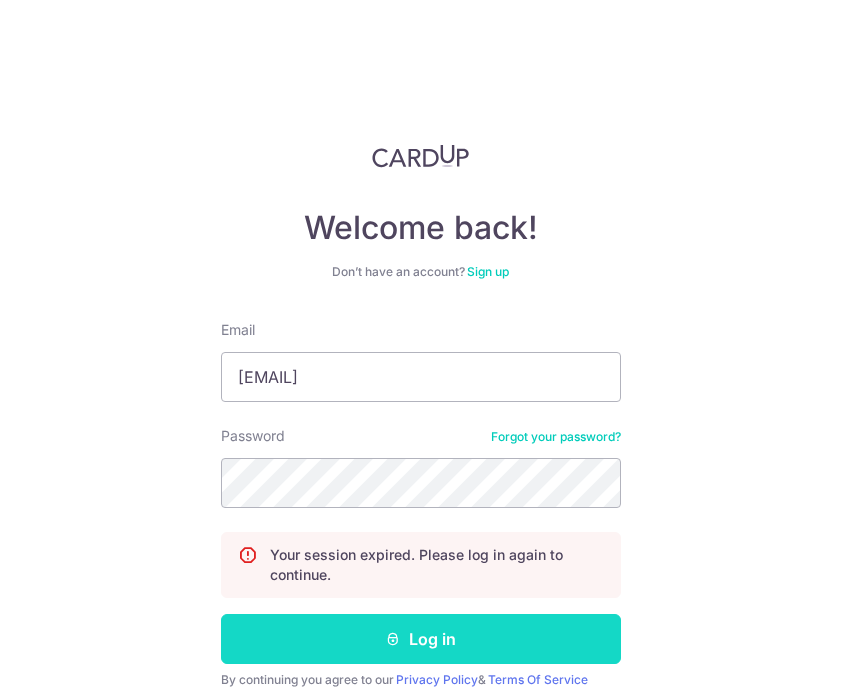 click on "Log in" at bounding box center (421, 639) 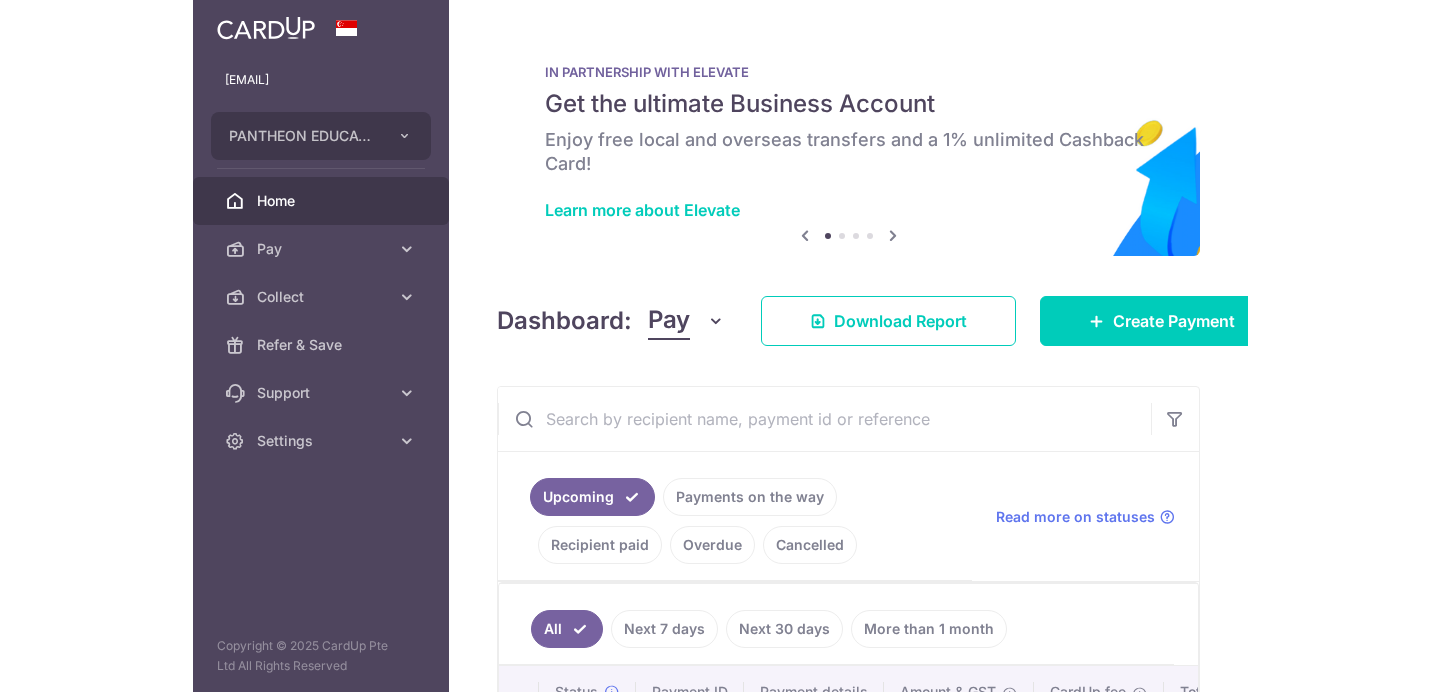scroll, scrollTop: 0, scrollLeft: 0, axis: both 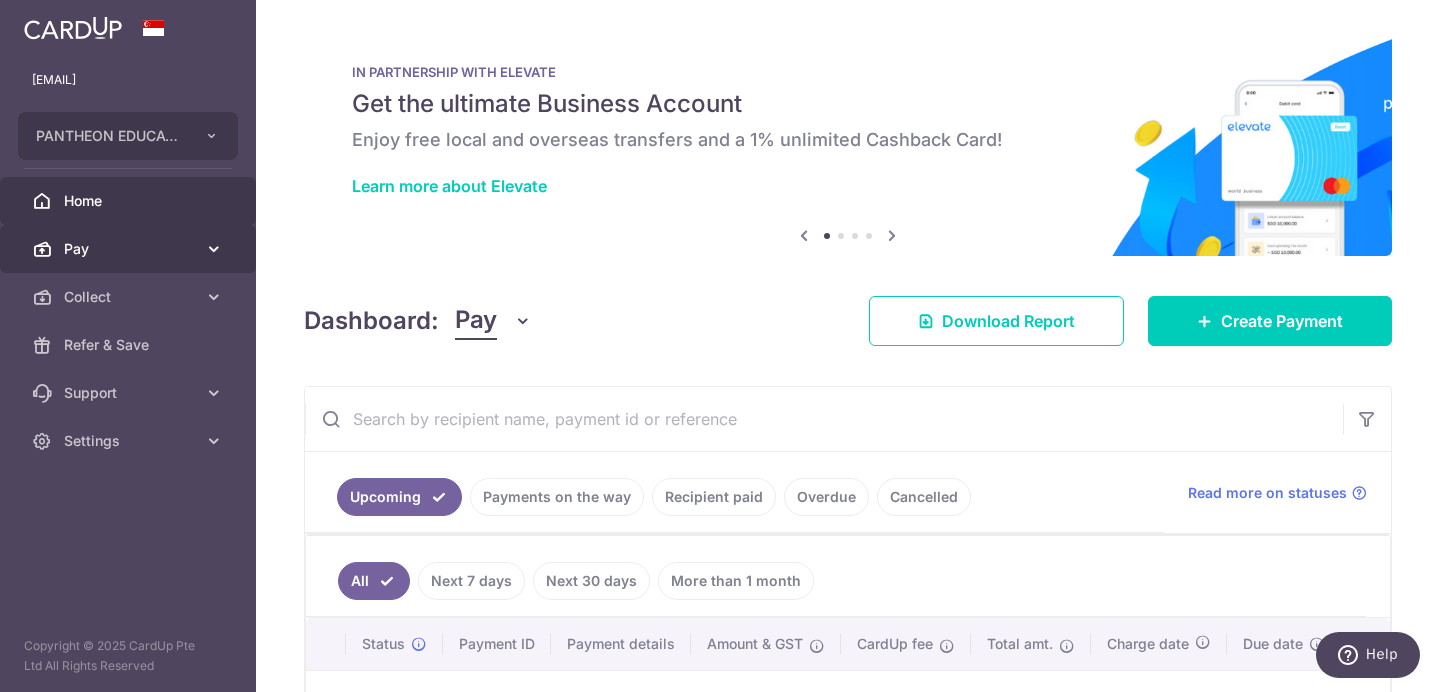 click on "patricia@pantheoneducationsingapore.com
PANTHEON EDUCATION CENTRE PRIVATE LIMITED
Add new company
PANTHEON EDUCATION CENTRE PRIVATE LIMITED
Home
Pay
Payments
Recipients
Invoices
Cards
Collect
Dashboard
Payment Pages
Payment Requests
Refer & Save
Support" at bounding box center [720, 346] 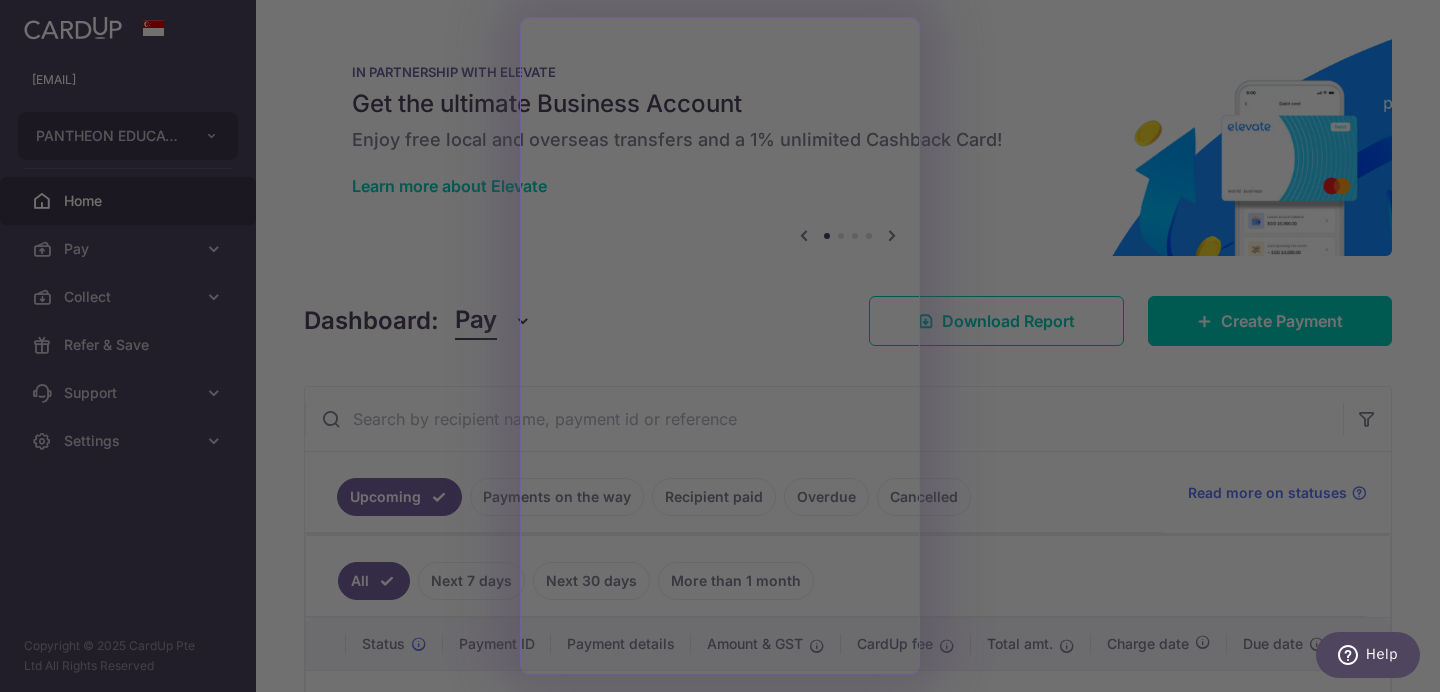 click at bounding box center (727, 349) 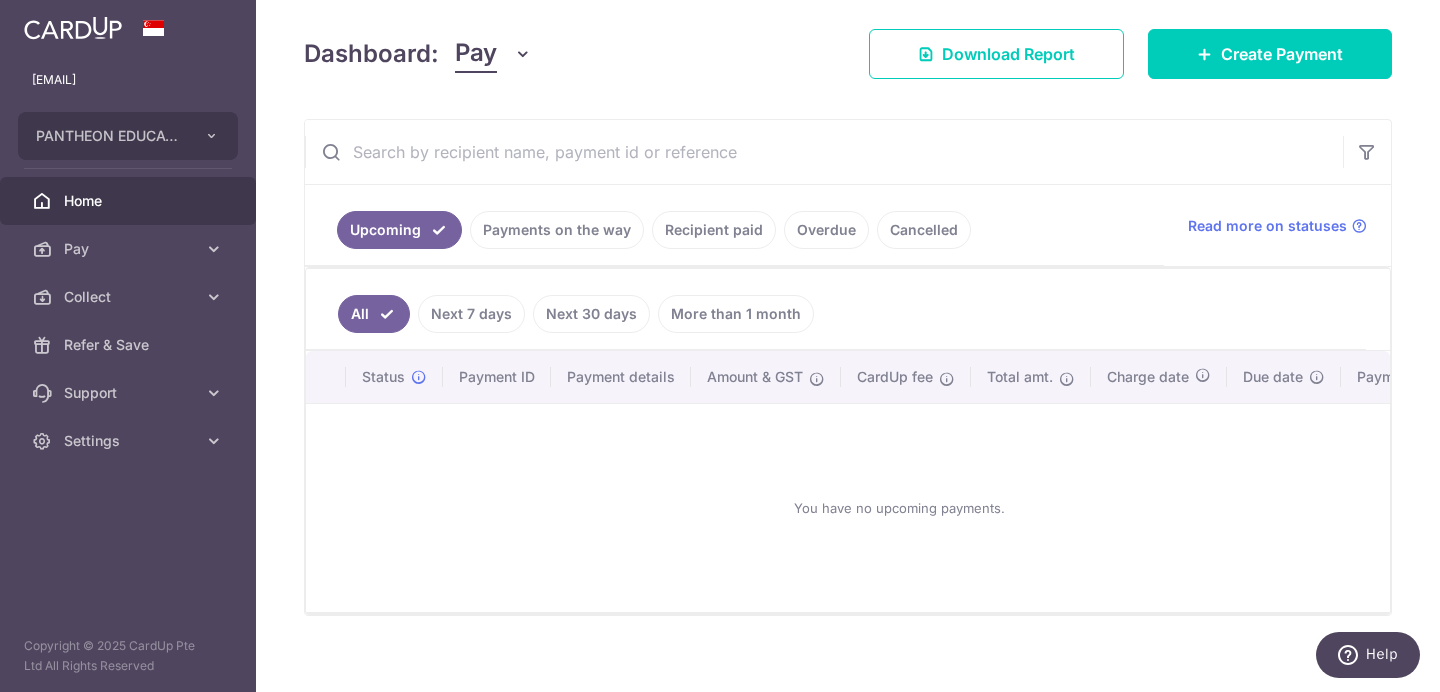 scroll, scrollTop: 268, scrollLeft: 0, axis: vertical 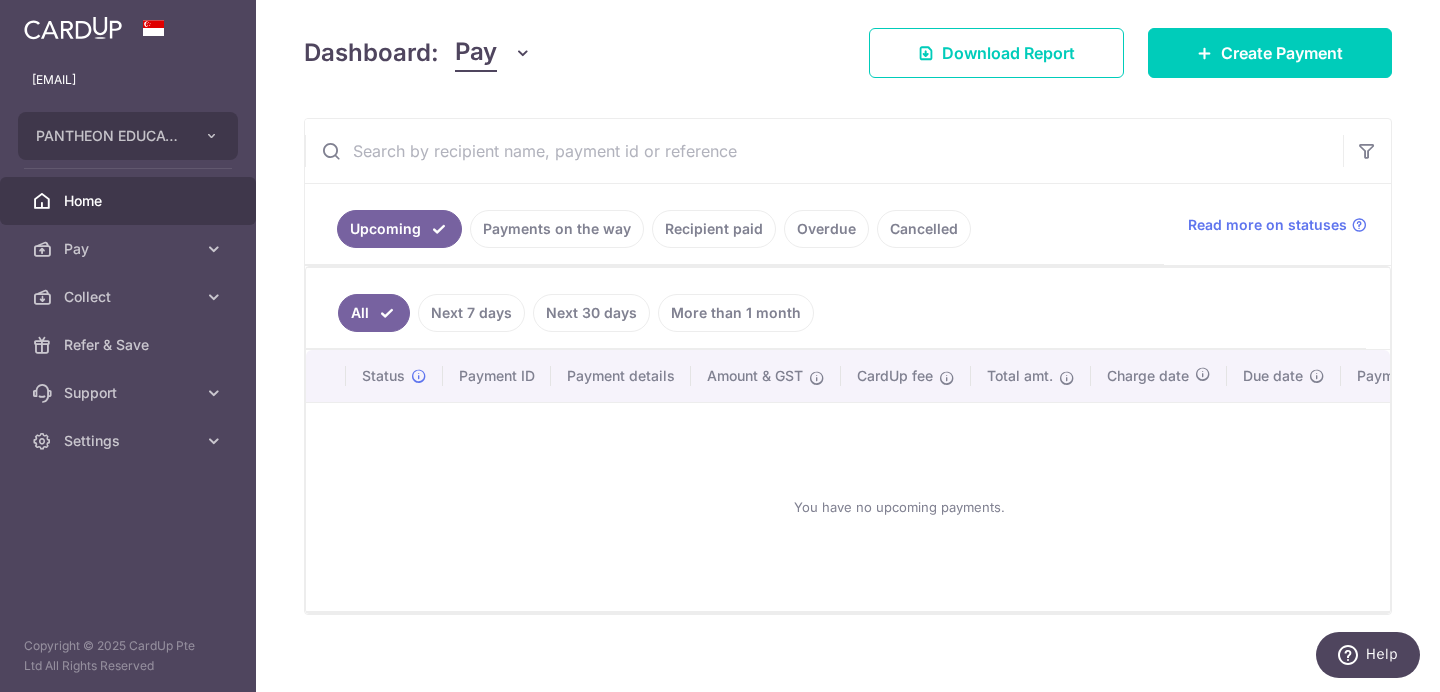 click on "Recipient paid" at bounding box center [714, 229] 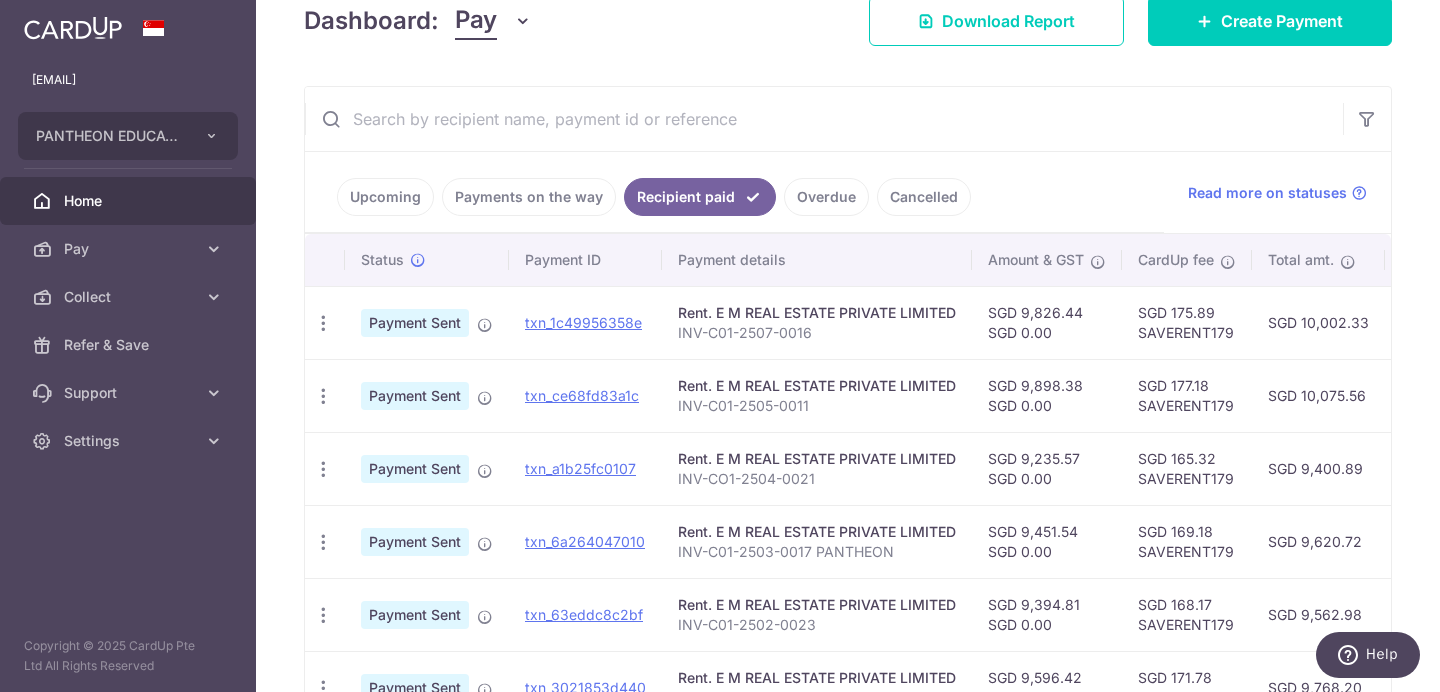 scroll, scrollTop: 307, scrollLeft: 0, axis: vertical 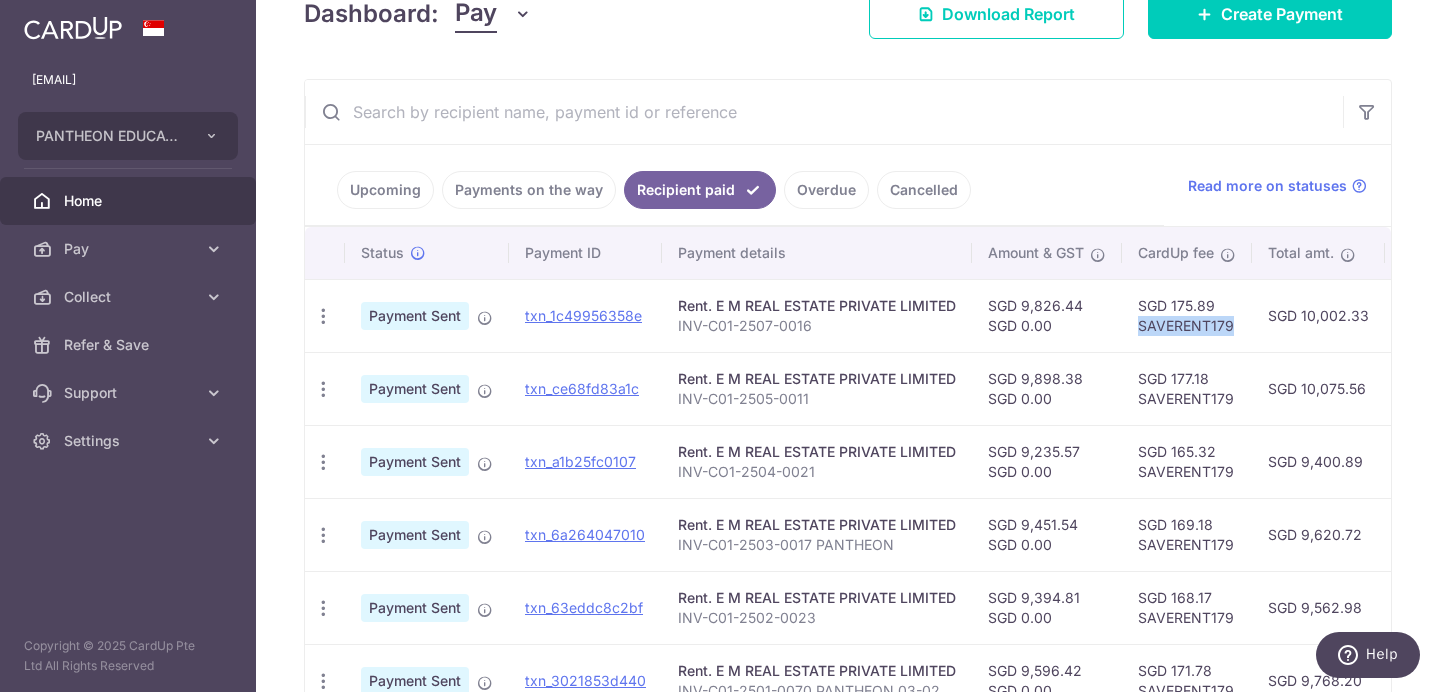 drag, startPoint x: 1247, startPoint y: 325, endPoint x: 1128, endPoint y: 326, distance: 119.0042 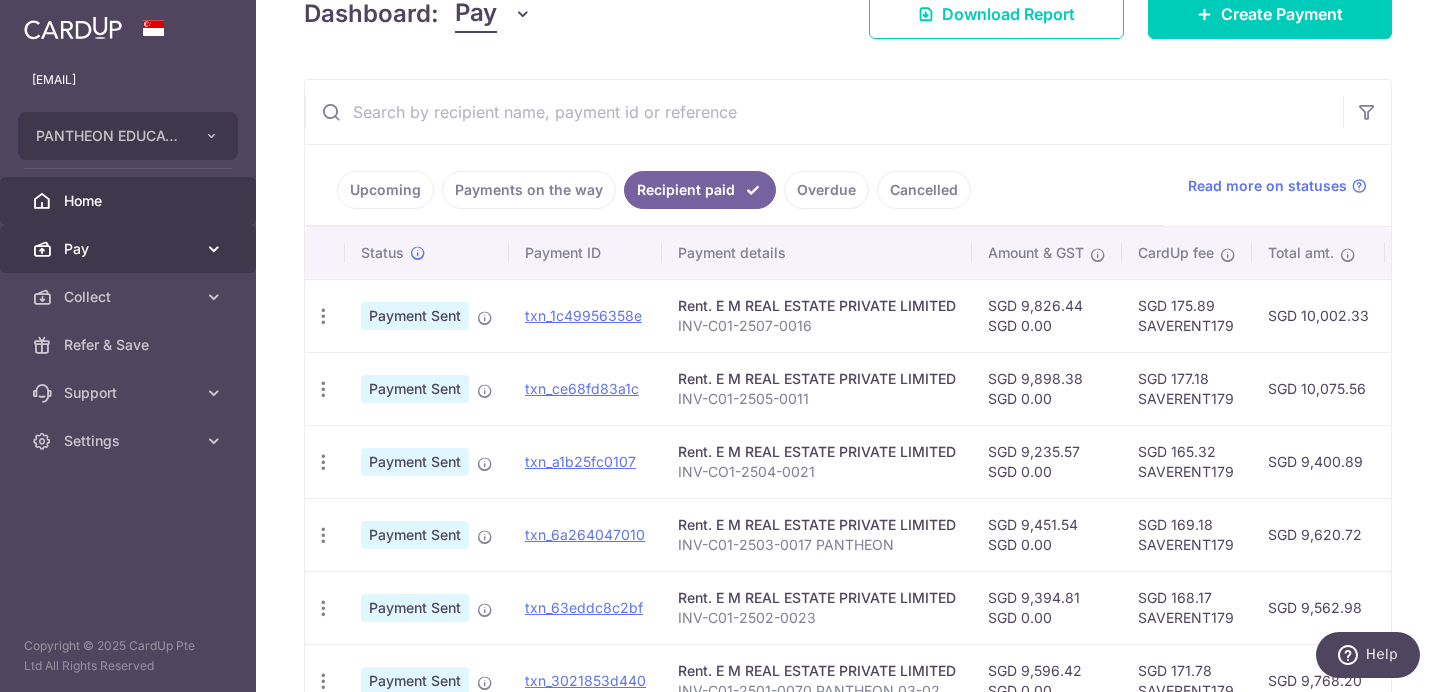 click on "Pay" at bounding box center [128, 249] 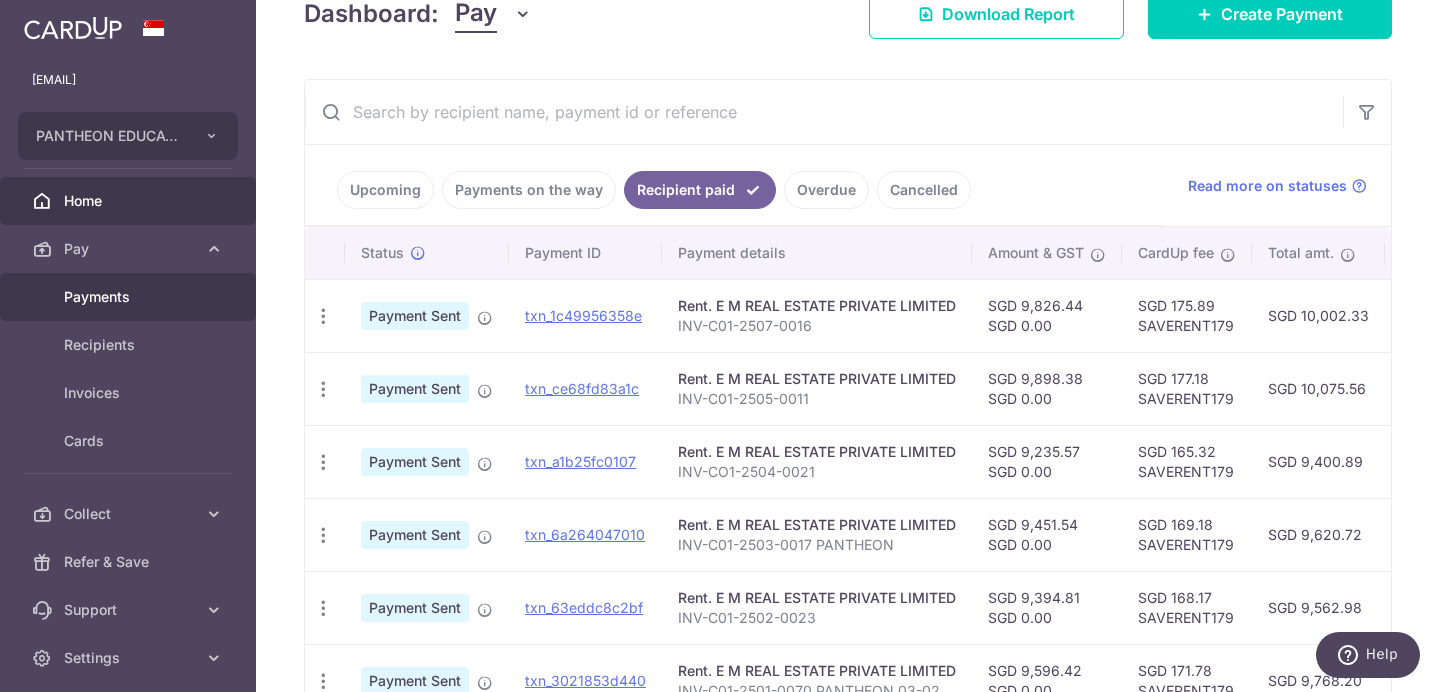 click on "Payments" at bounding box center (128, 297) 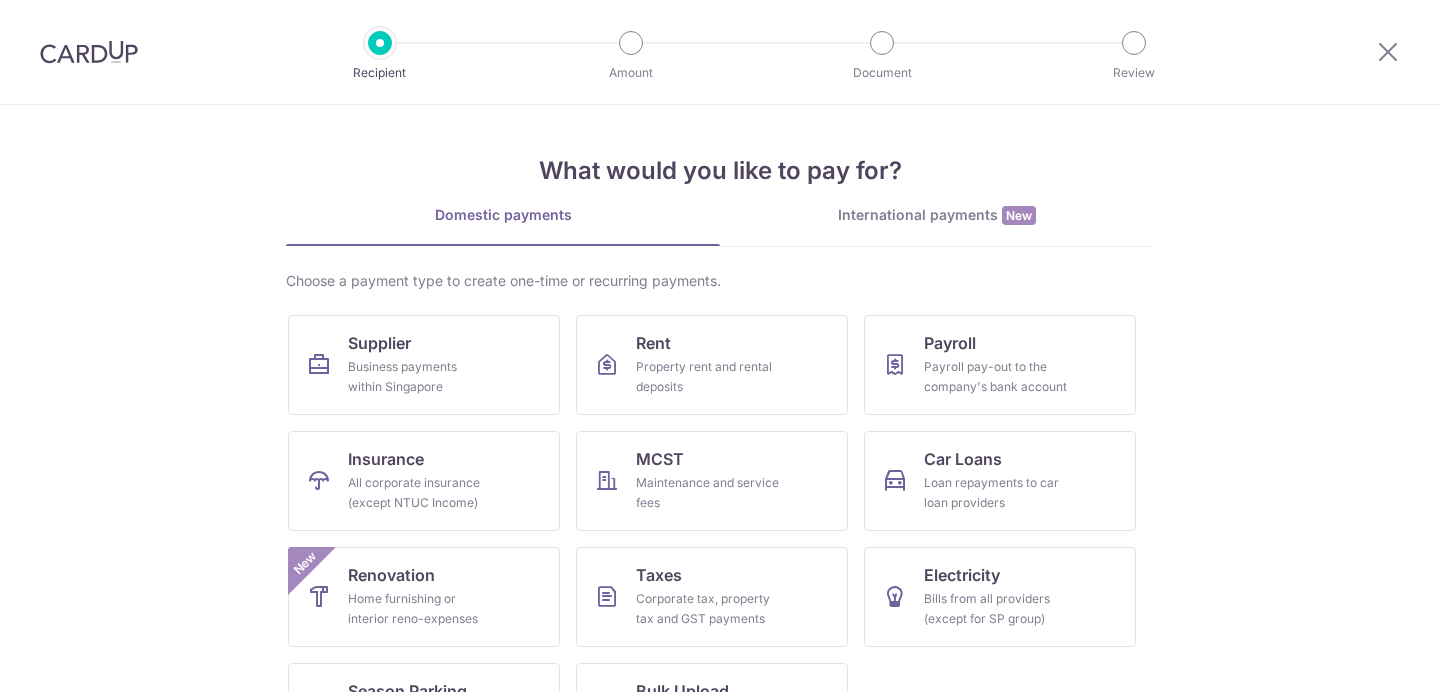 scroll, scrollTop: 0, scrollLeft: 0, axis: both 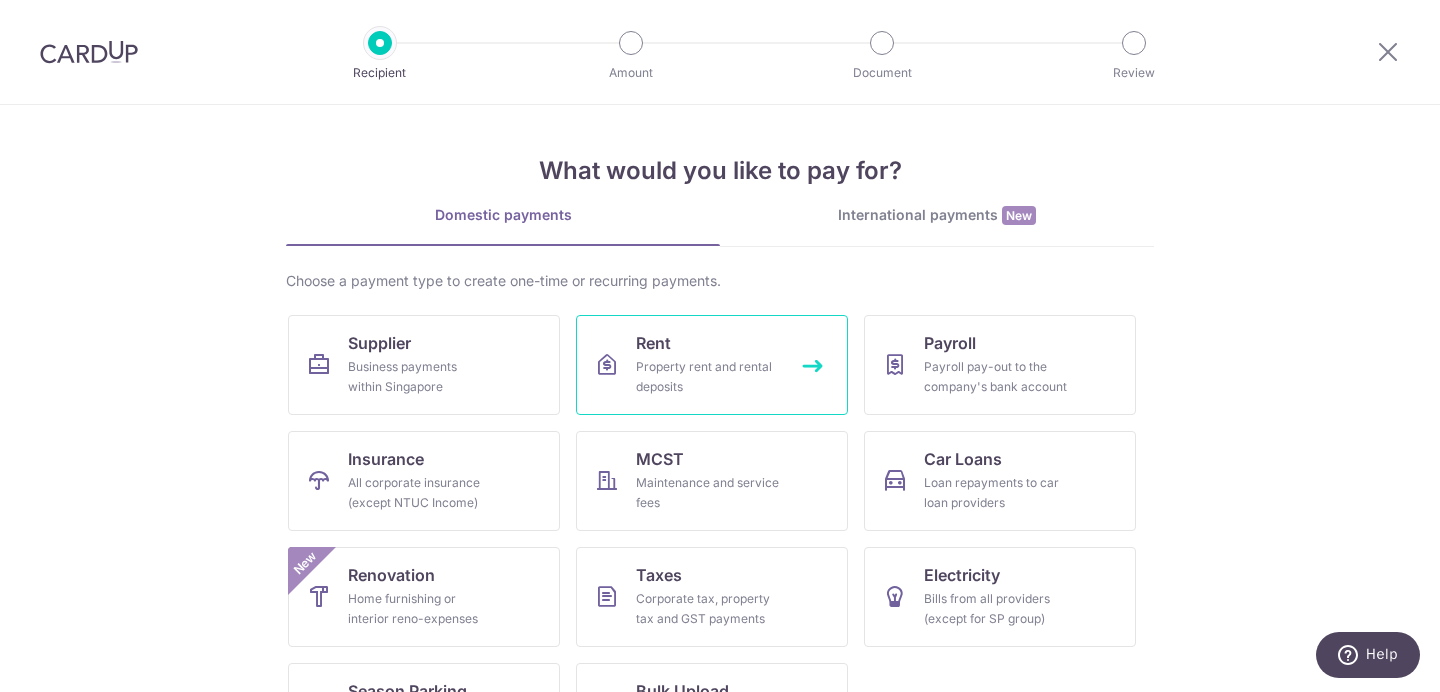 click on "Property rent and rental deposits" at bounding box center [708, 377] 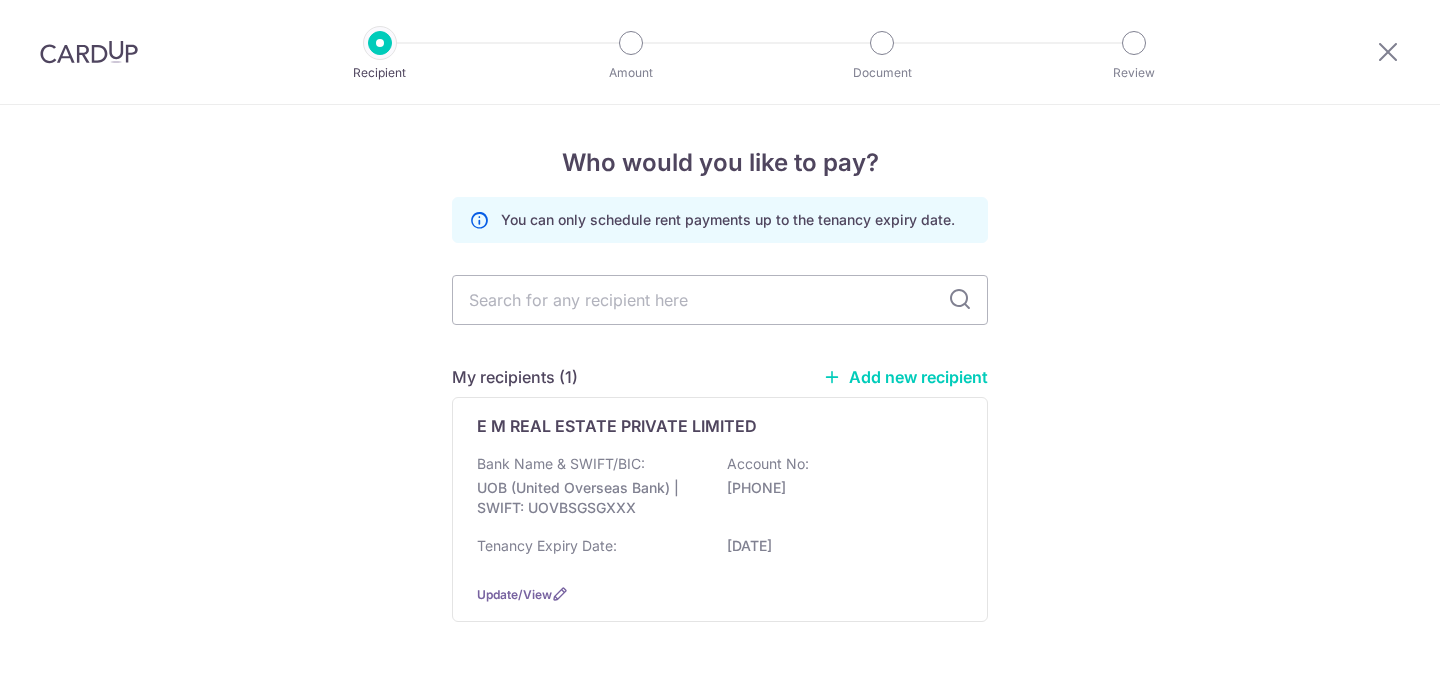 scroll, scrollTop: 0, scrollLeft: 0, axis: both 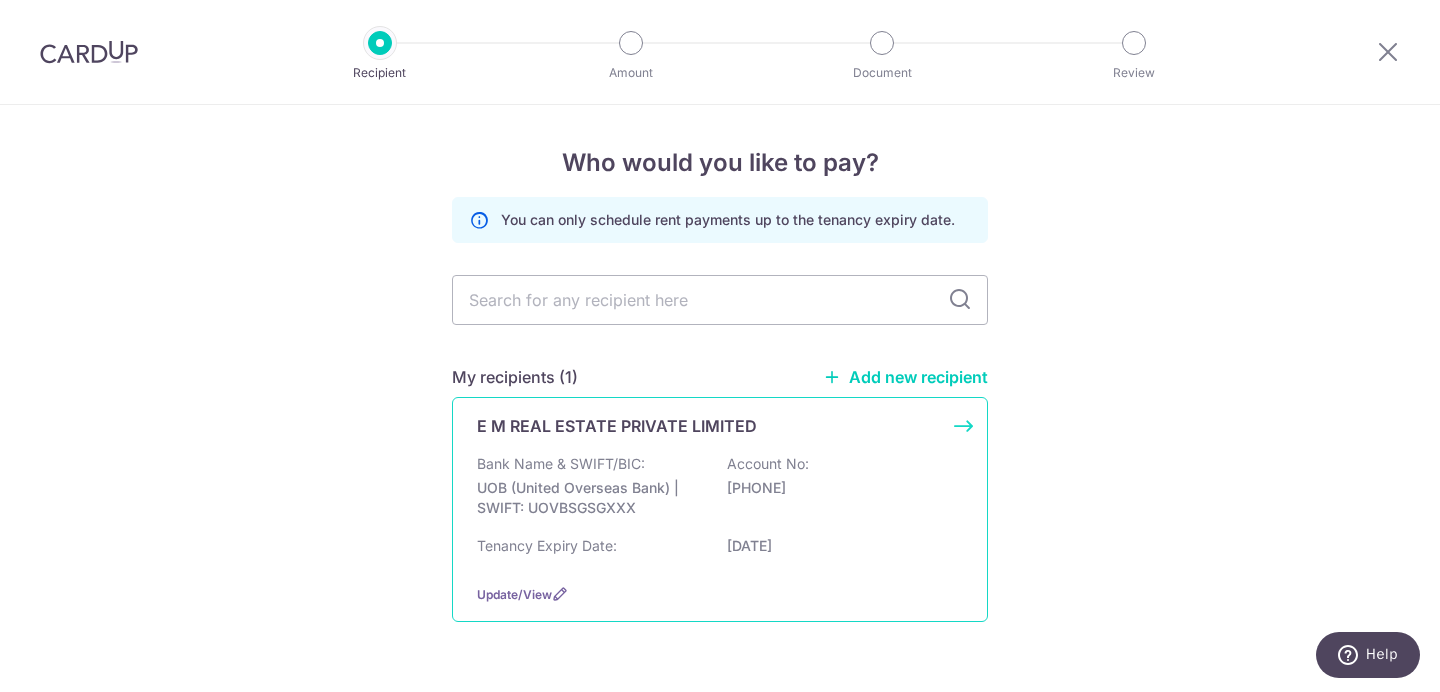 click on "Bank Name & SWIFT/BIC:
UOB (United Overseas Bank) | SWIFT: UOVBSGSGXXX
Account No:
9253446320" at bounding box center [720, 491] 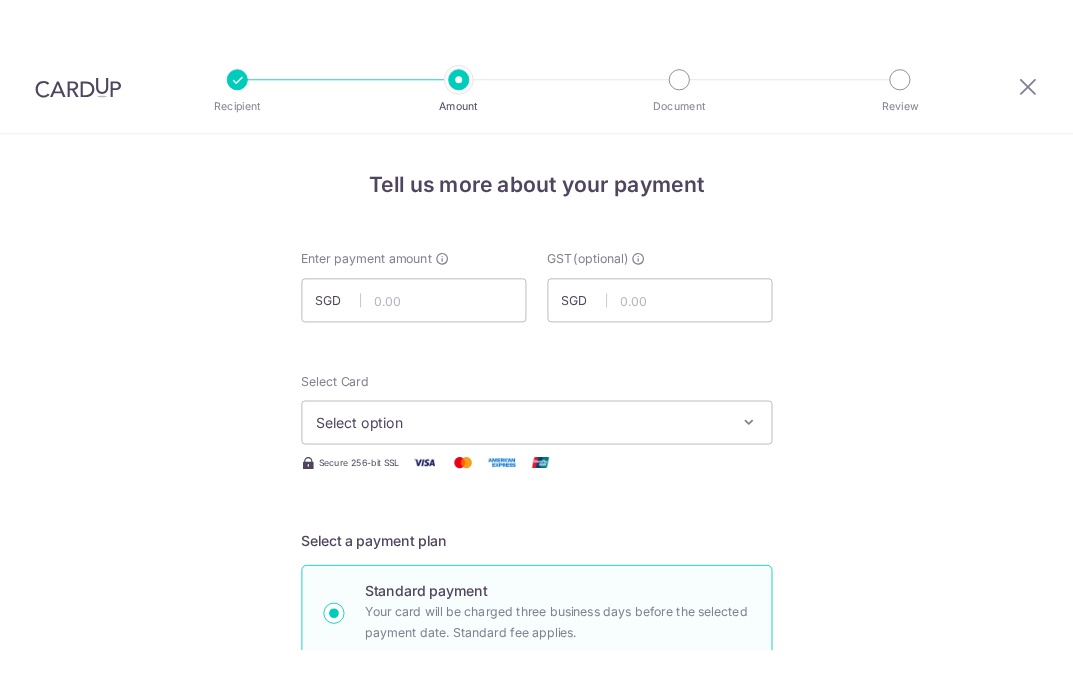 scroll, scrollTop: 0, scrollLeft: 0, axis: both 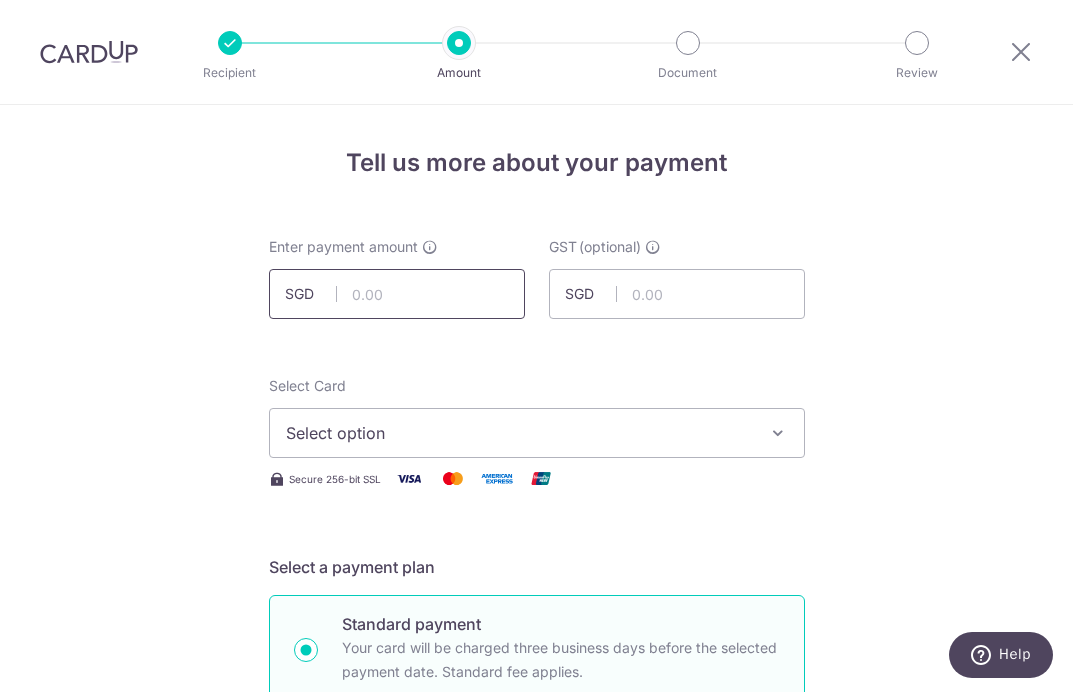 click at bounding box center [397, 294] 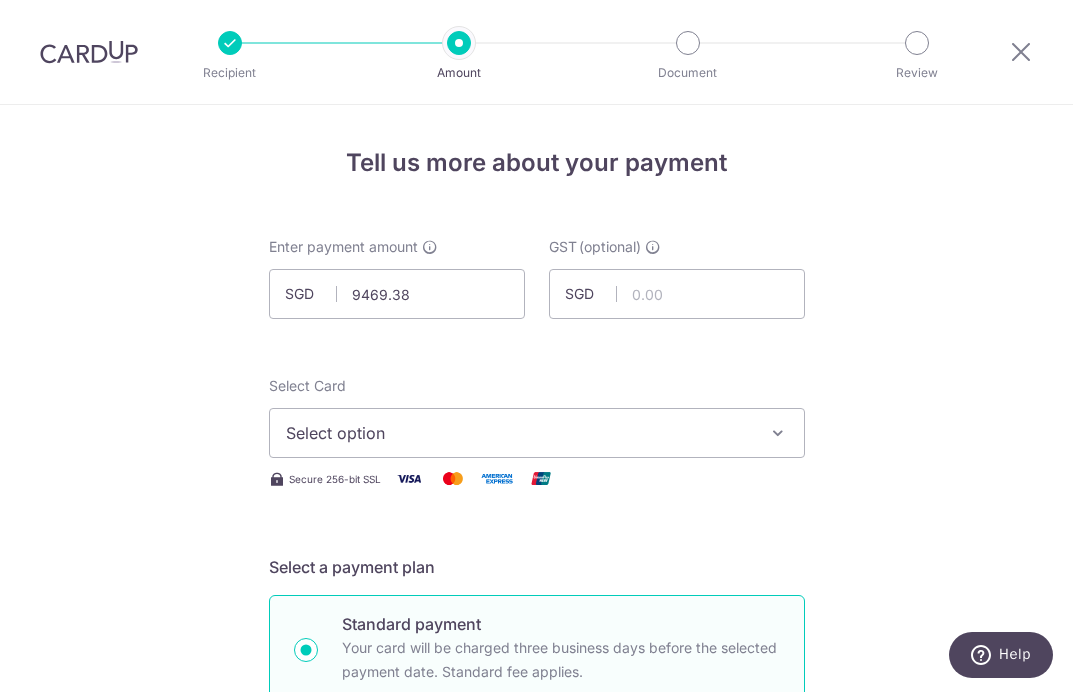 type on "9,469.38" 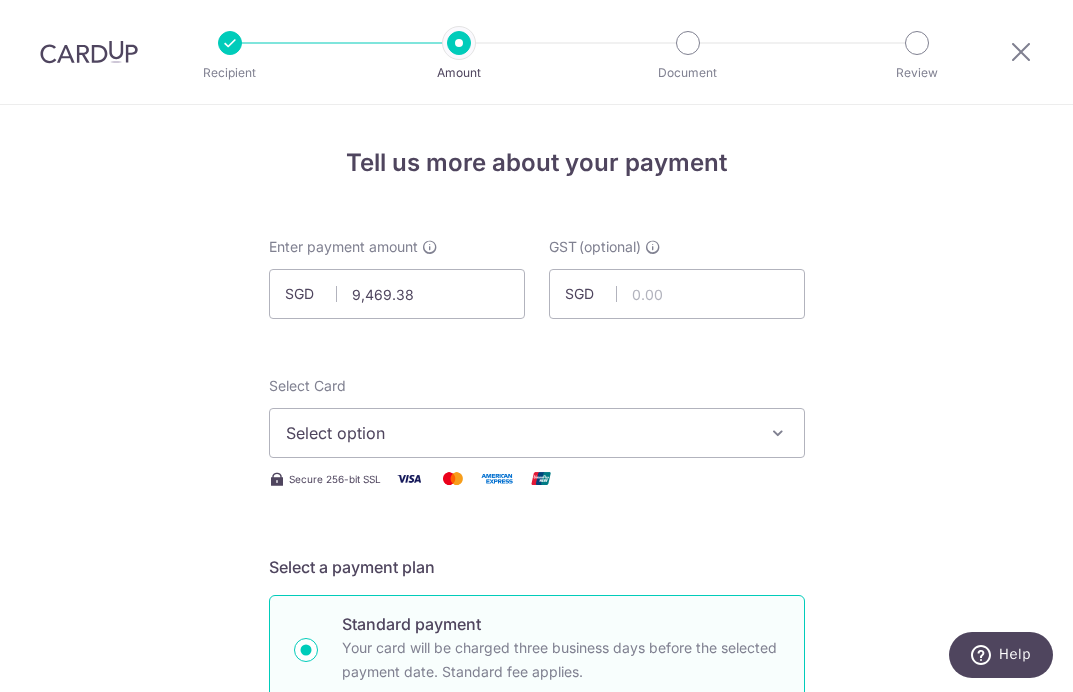 click on "Enter payment amount
SGD
9,469.38
9469.38
GST
(optional)
SGD
Select Card
Select option
Add credit card
Your Cards
**** 4865
**** 5143
**** 2131
**** 3186
Secure 256-bit SSL" at bounding box center [537, 1095] 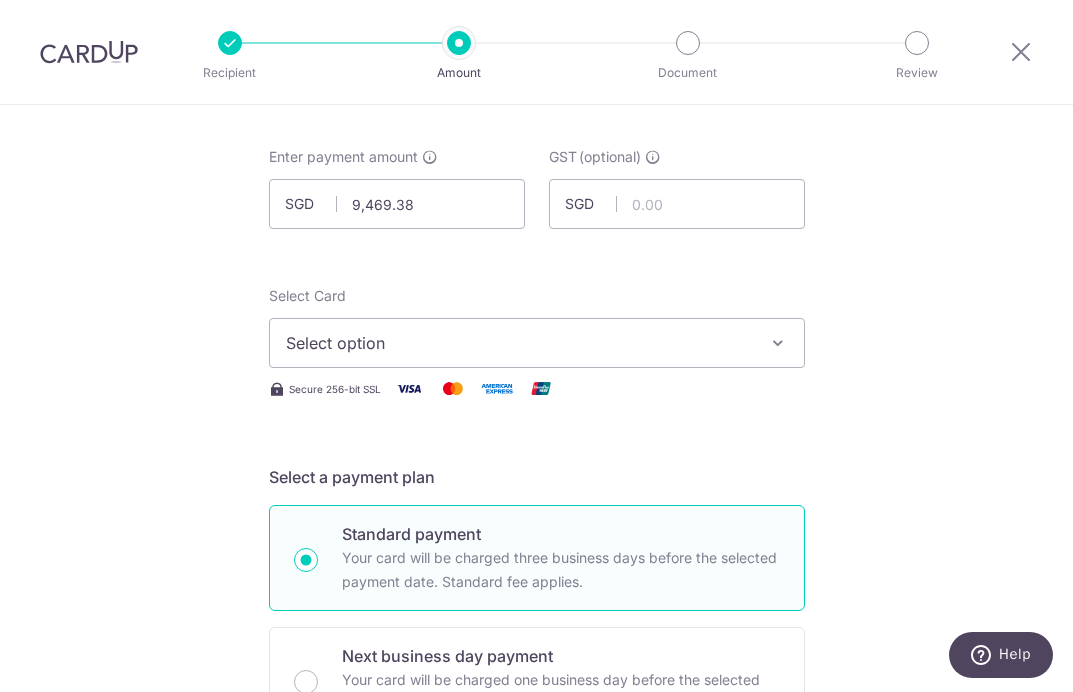 scroll, scrollTop: 91, scrollLeft: 0, axis: vertical 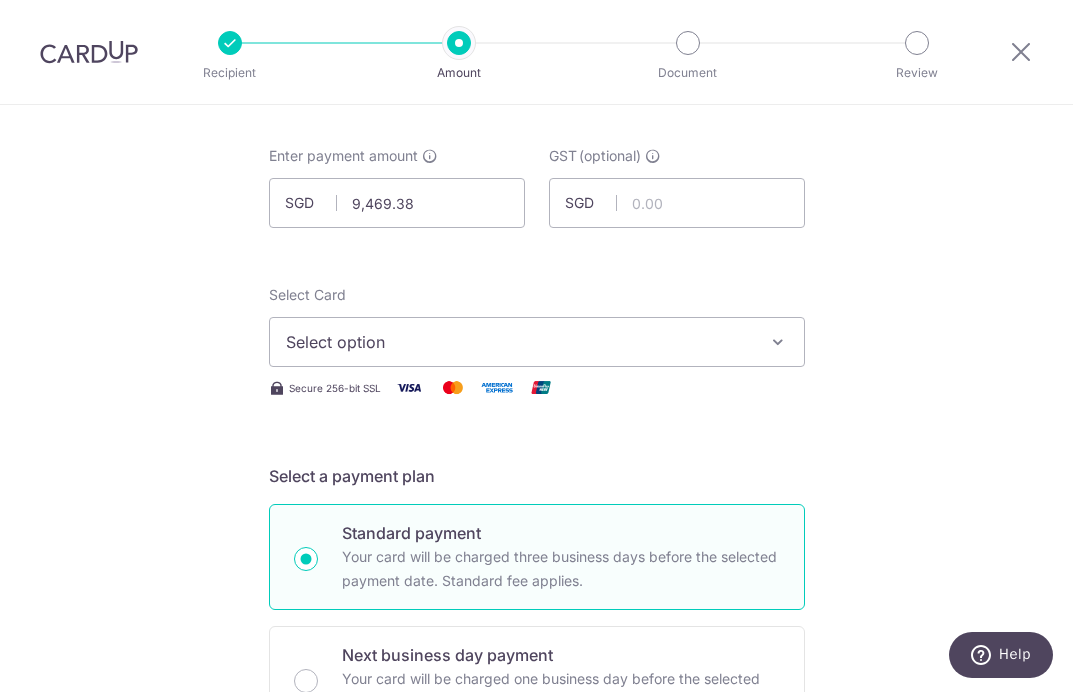 click on "Select option" at bounding box center [537, 342] 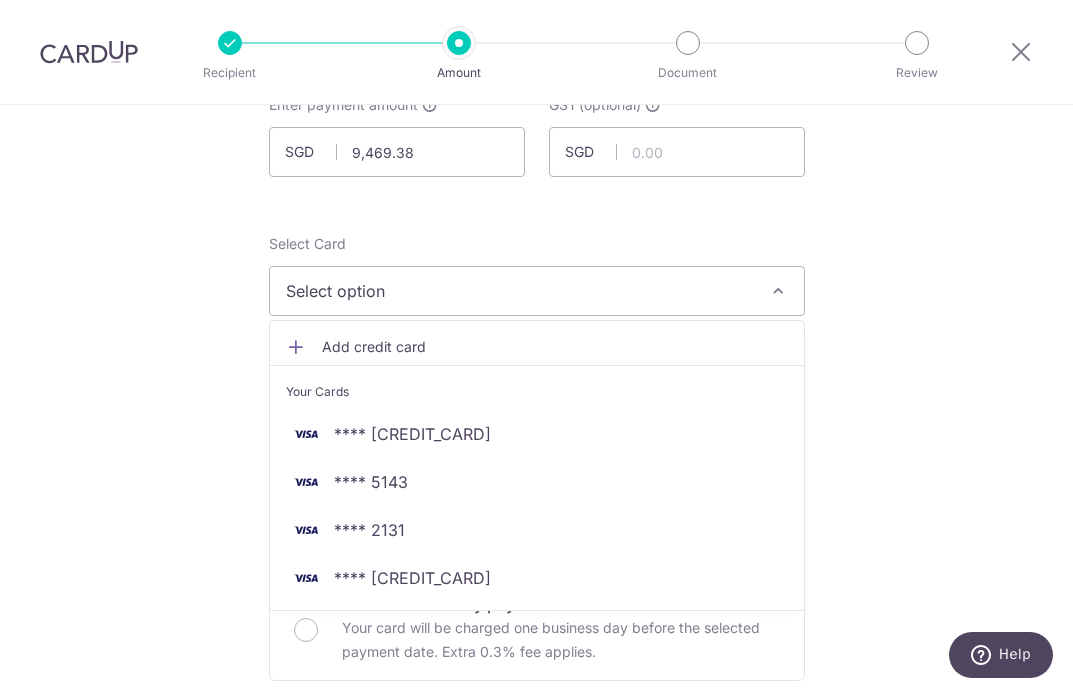 scroll, scrollTop: 143, scrollLeft: 0, axis: vertical 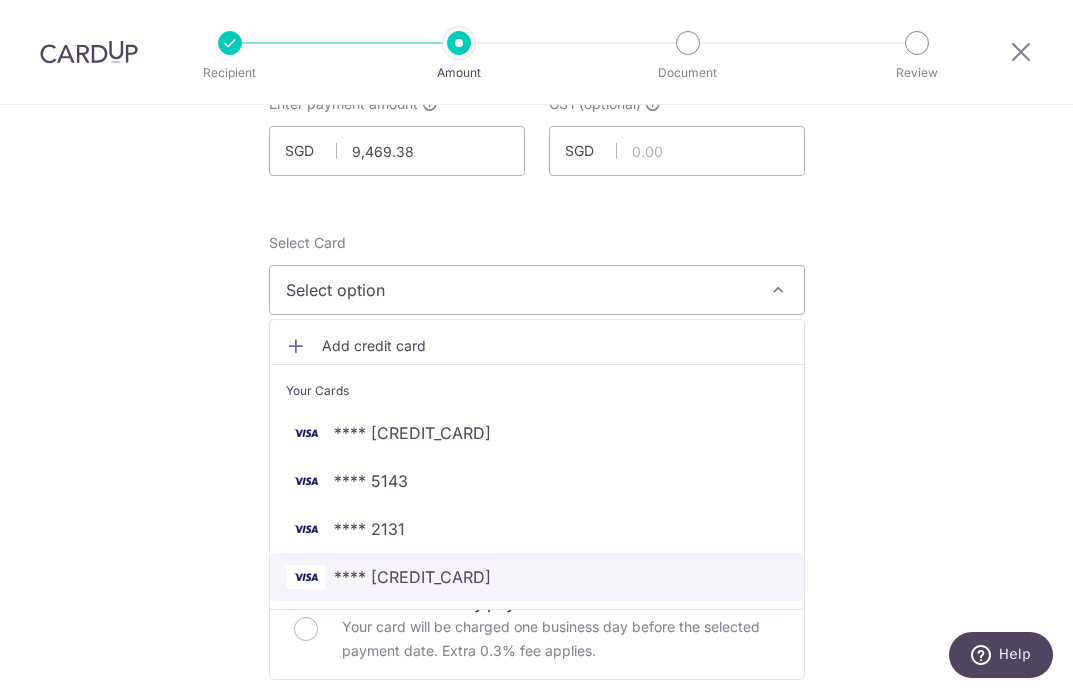 click on "**** 3186" at bounding box center (537, 577) 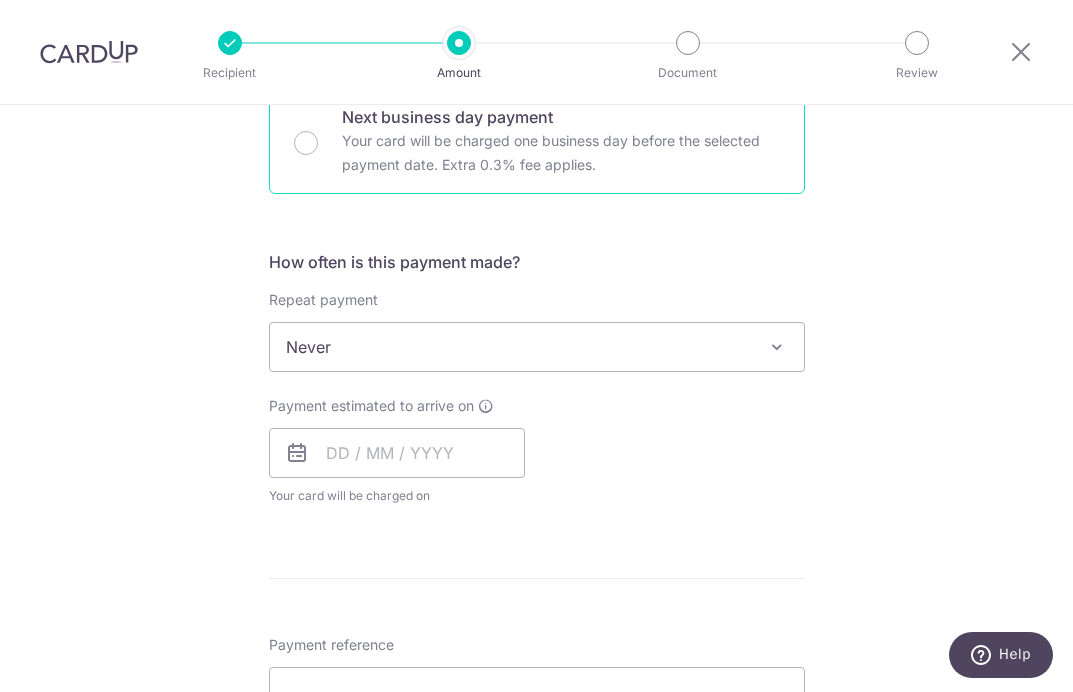 scroll, scrollTop: 641, scrollLeft: 0, axis: vertical 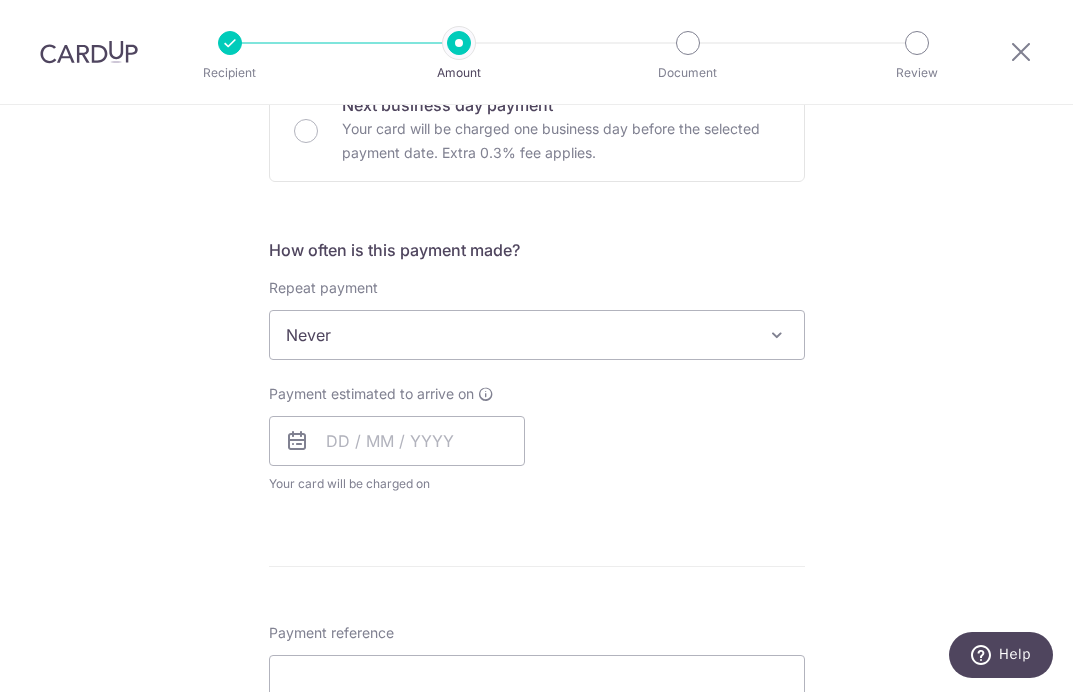 click on "Never" at bounding box center [537, 335] 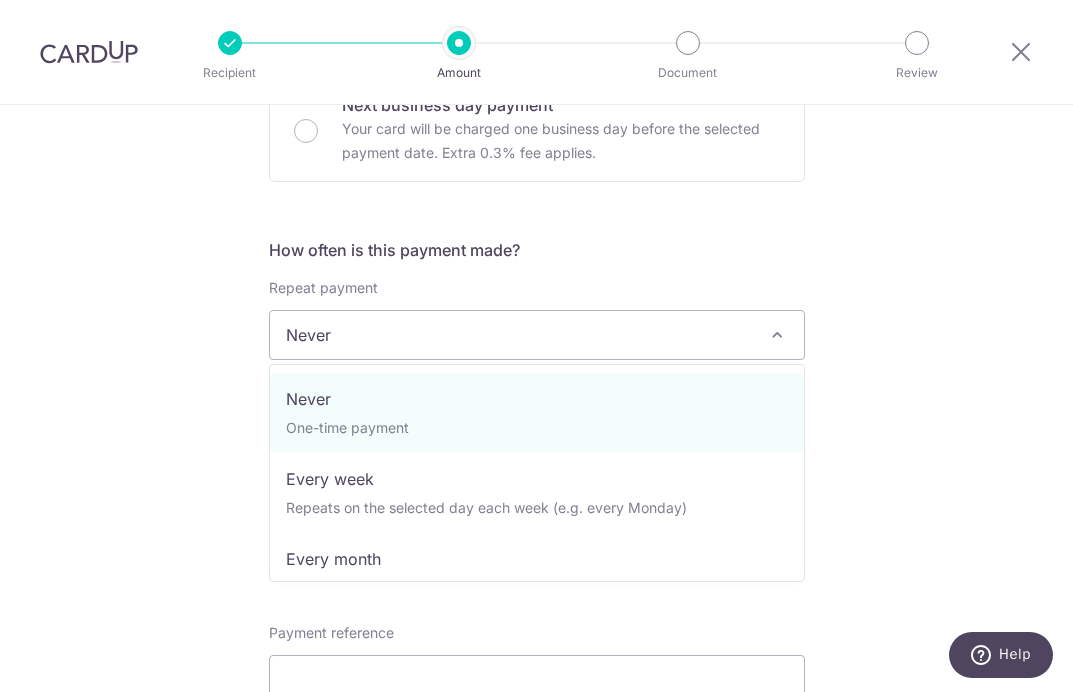 click on "How often is this payment made?
Repeat payment
Never
Every week
Every month
Every quarter
Every half a year Never
To set up monthly income tax payments on CardUp, please ensure the following:     Keep GIRO active   First payment through GIRO   Limit of 11 months scheduling   Upload Notice of Assessment    For more details, refer to this guide:  CardUp Help - Monthly Income Tax Payments
Payment estimated to arrive on
Your card will be charged on   for the first payment
* If your payment is funded by  9:00am SGT on Thursday 07/08/2025
07/08/2025
No. of Payments" at bounding box center (537, 374) 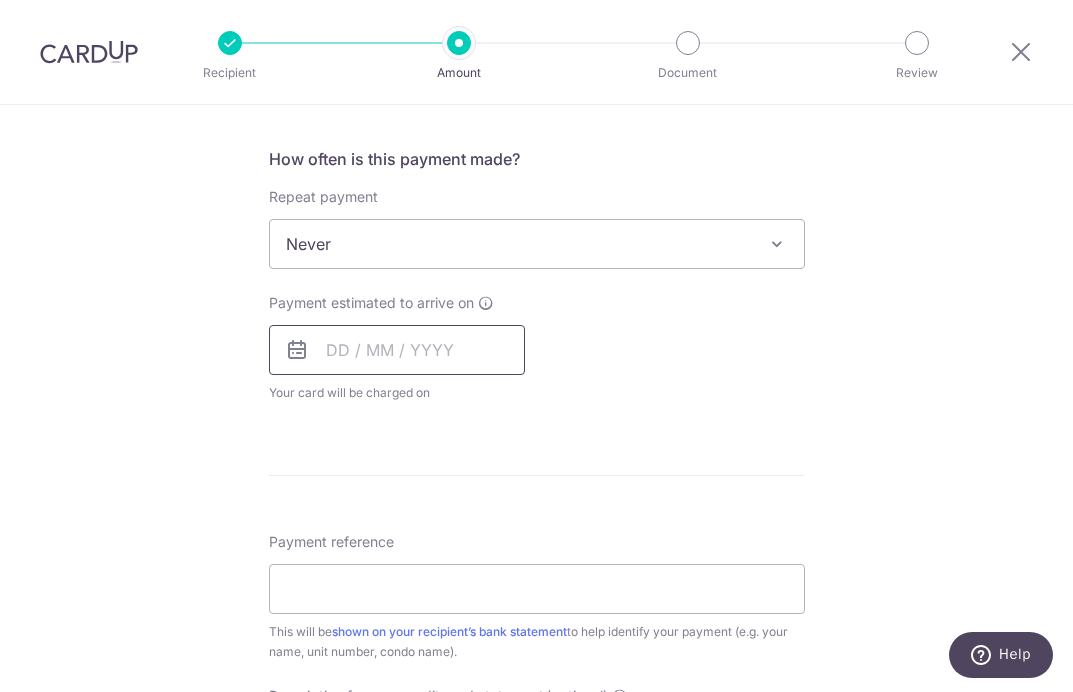 scroll, scrollTop: 737, scrollLeft: 0, axis: vertical 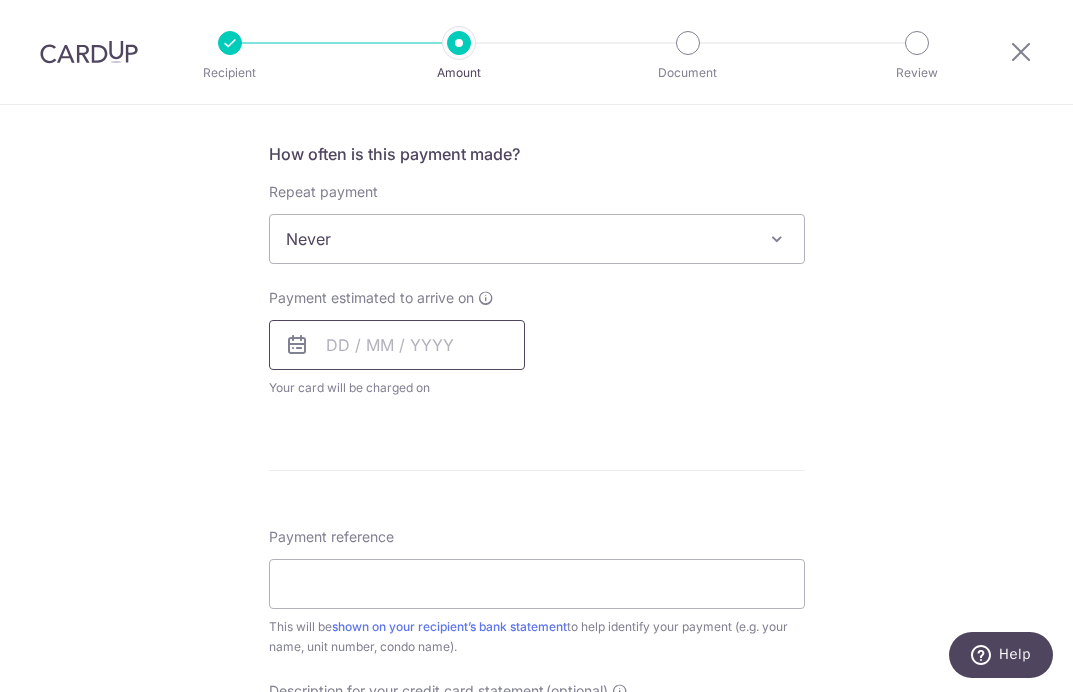 click at bounding box center (397, 345) 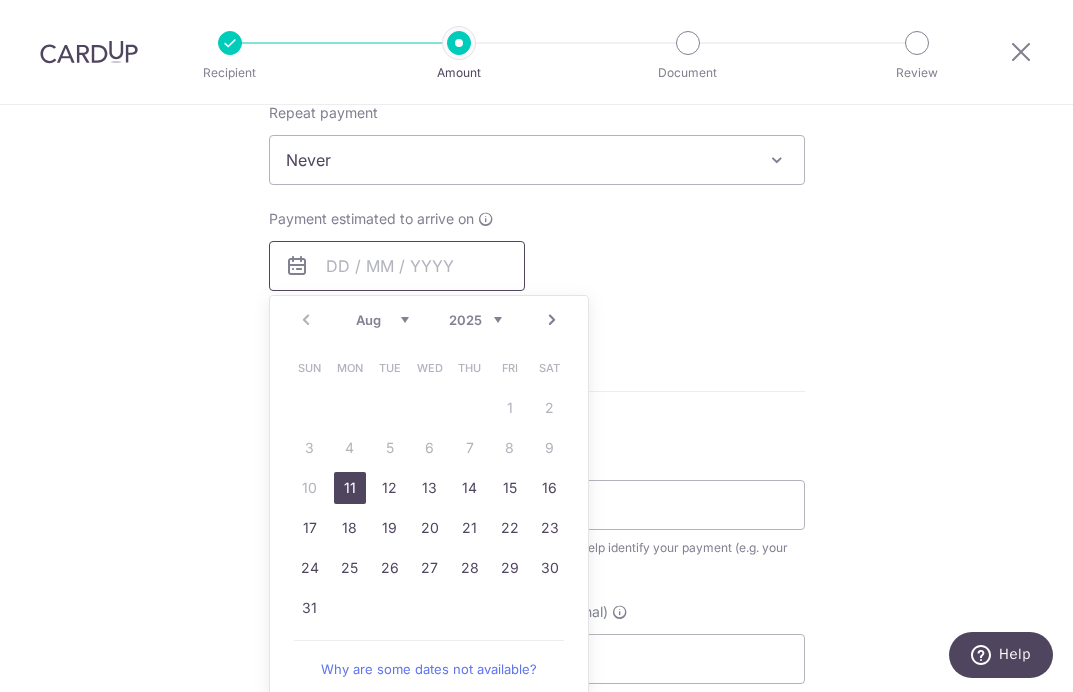 scroll, scrollTop: 817, scrollLeft: 0, axis: vertical 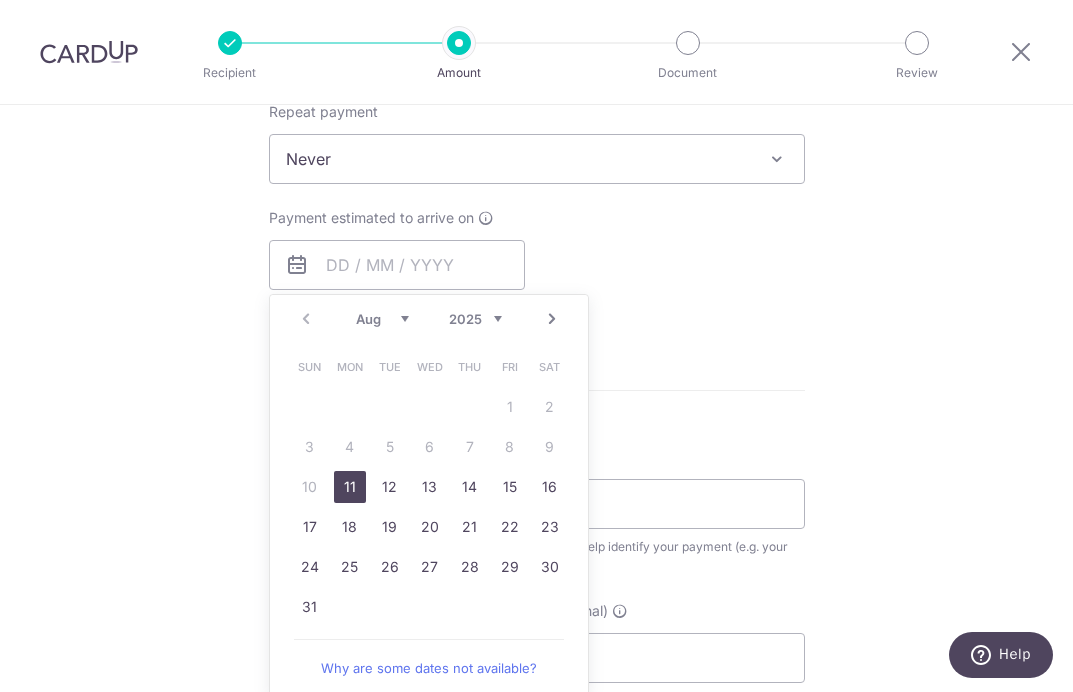 click on "11" at bounding box center [350, 487] 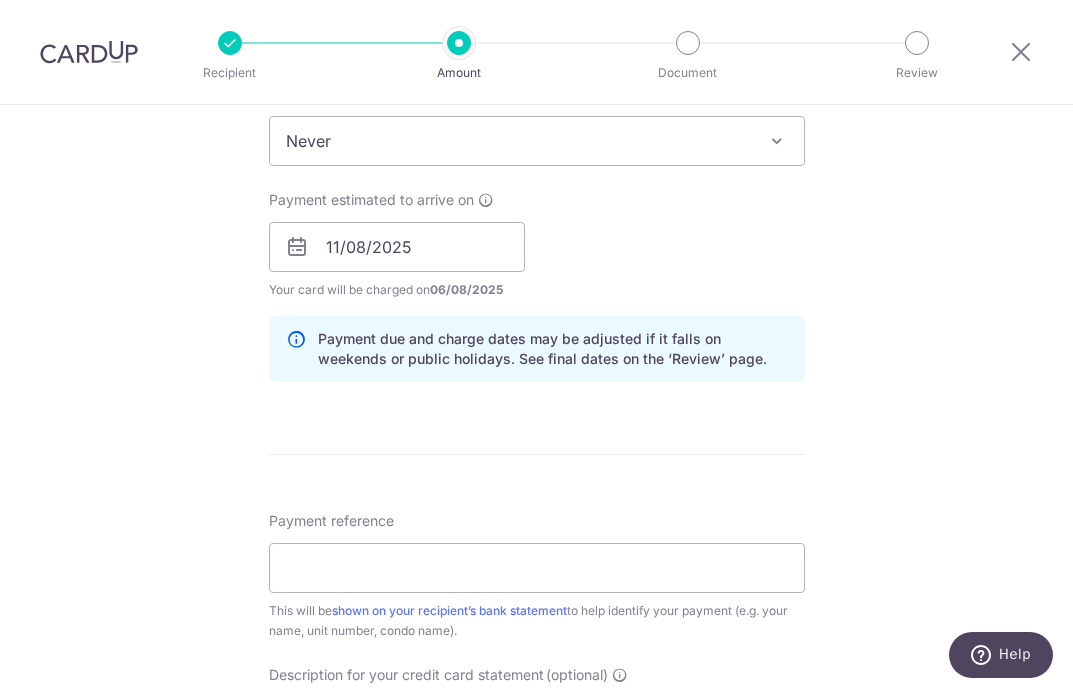 scroll, scrollTop: 972, scrollLeft: 0, axis: vertical 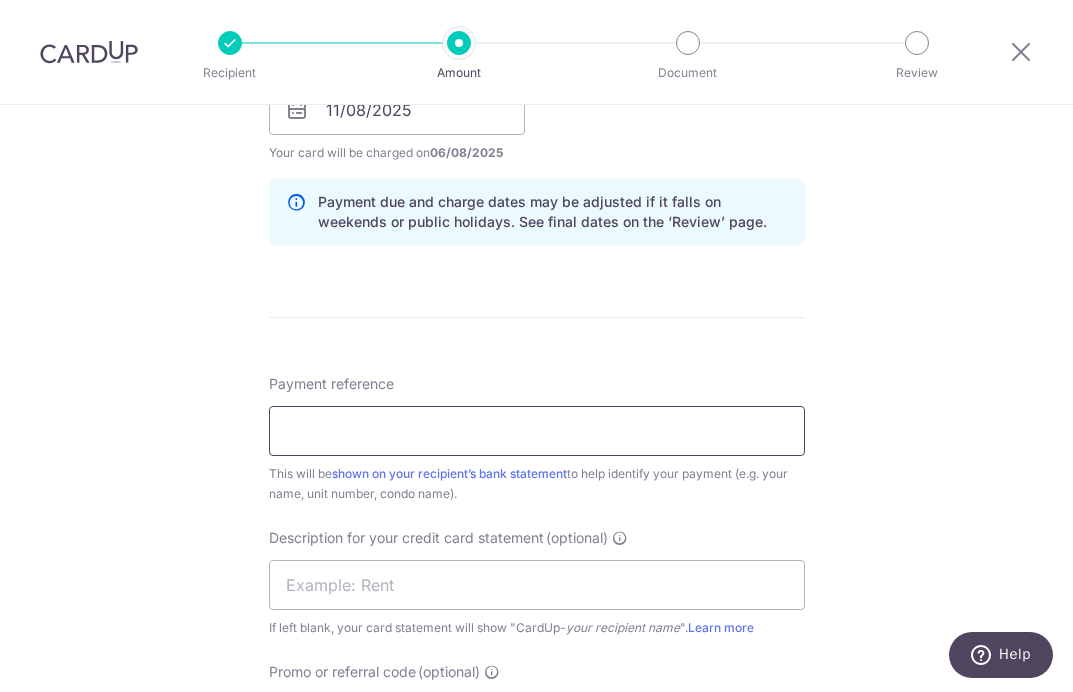 click on "Payment reference" at bounding box center [537, 431] 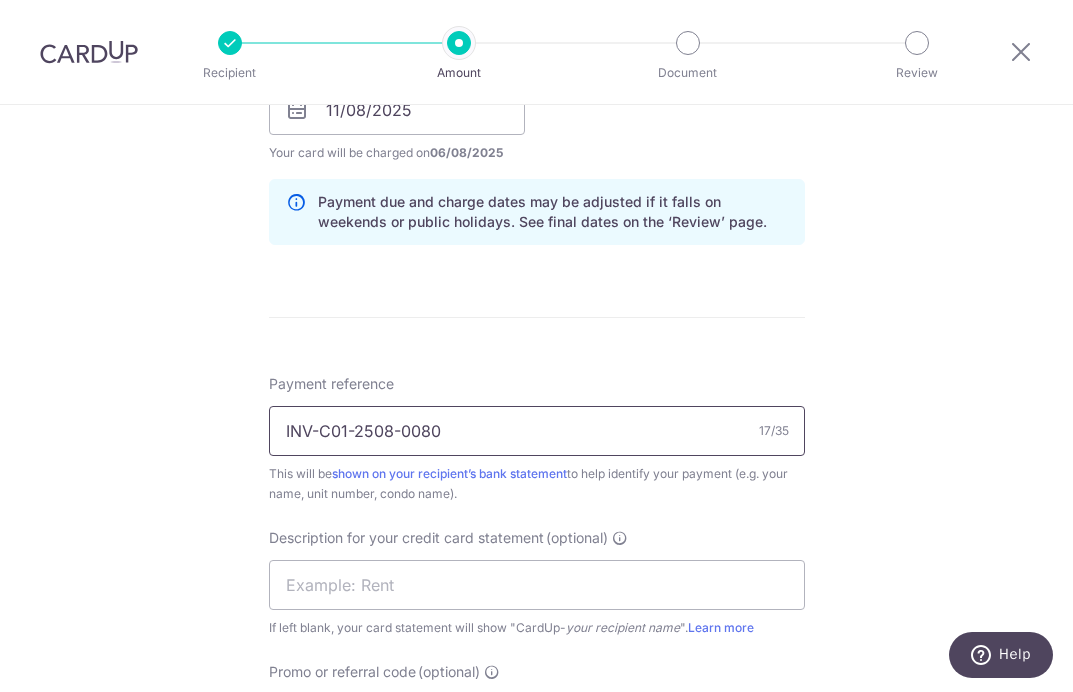 type on "INV-C01-2508-0080" 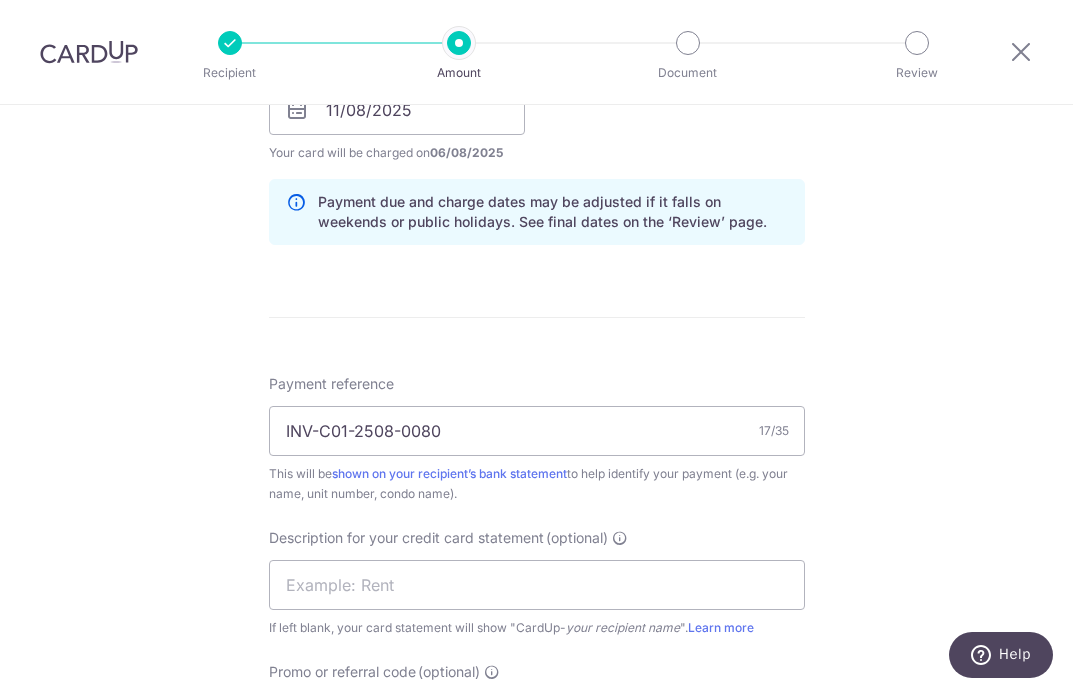 click on "Description for your credit card statement
(optional)
If left blank, your card statement will show "CardUp- your recipient name ".  Learn more" at bounding box center (537, 583) 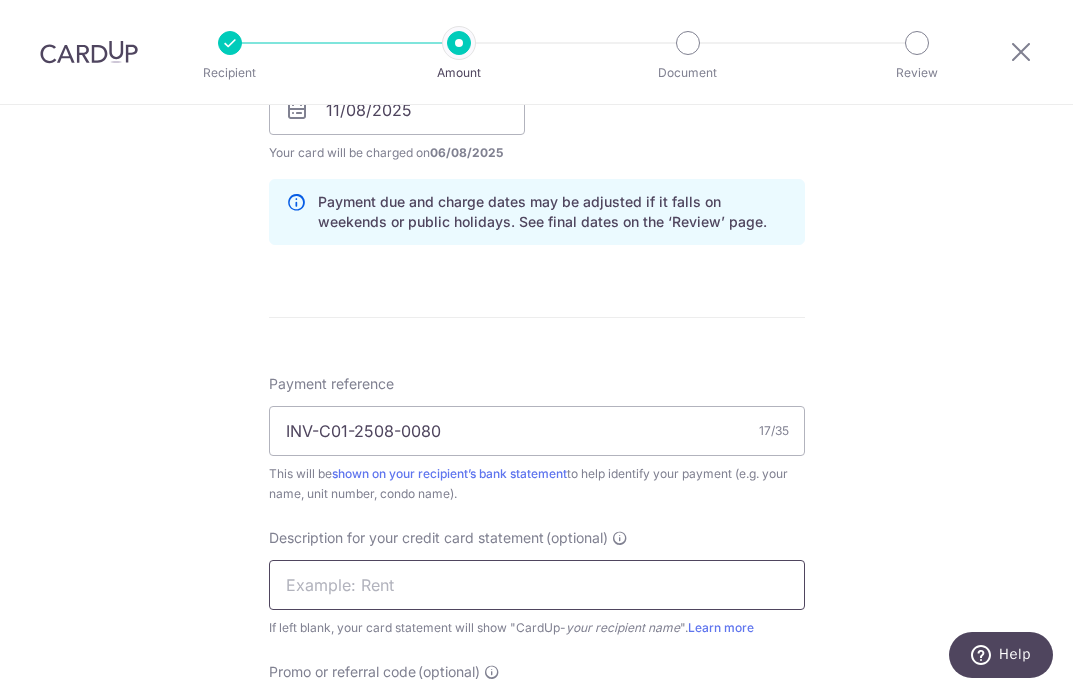 click at bounding box center [537, 585] 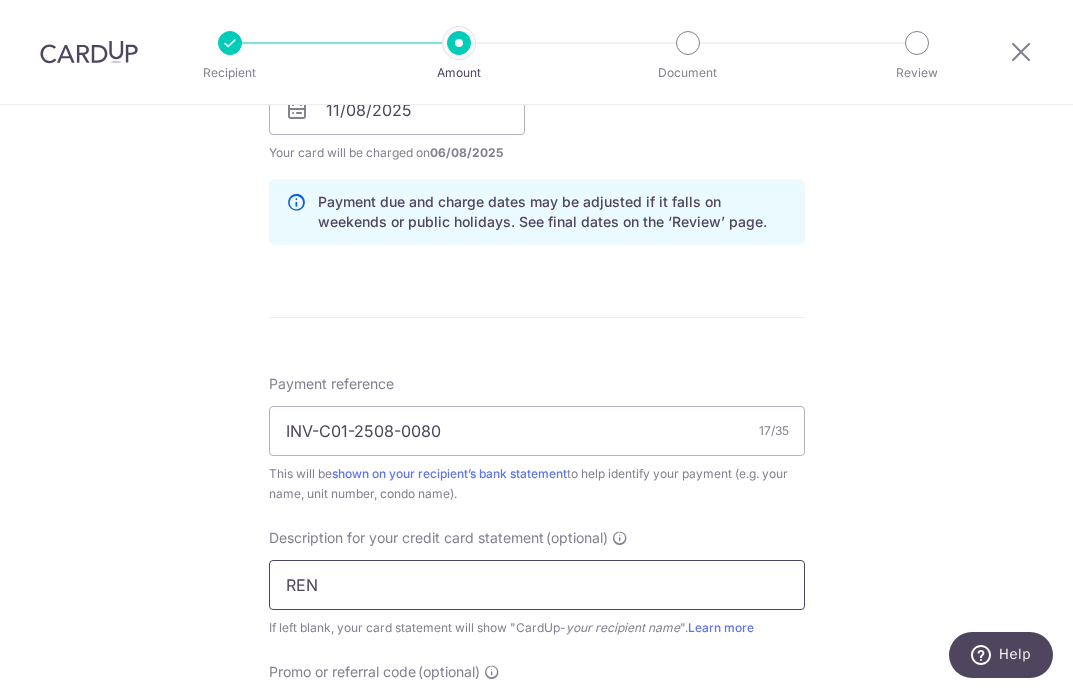 type on "RENT YOHATAMP" 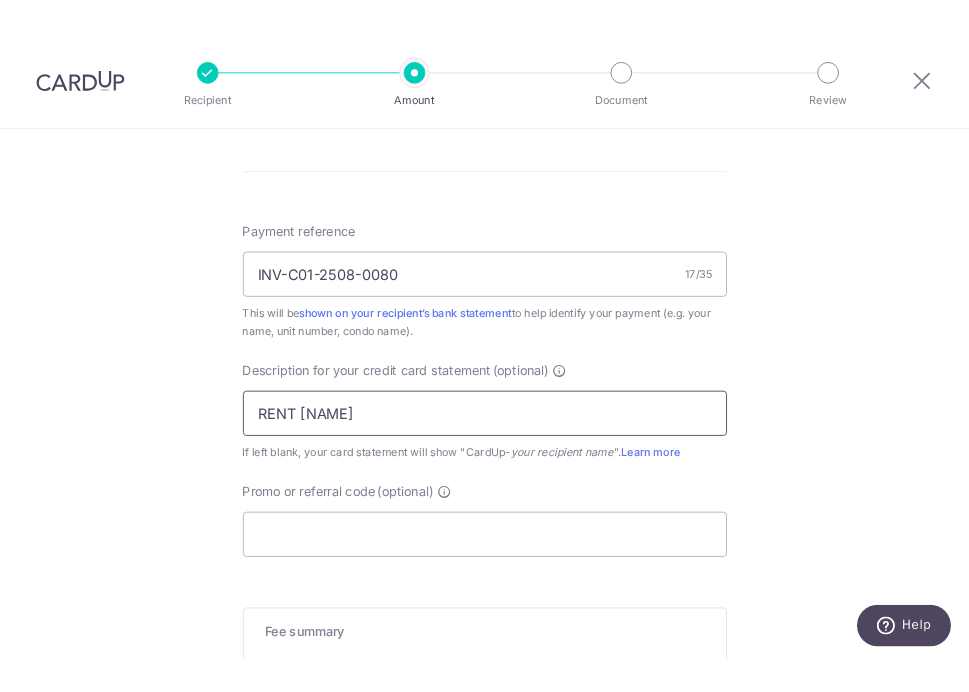 scroll, scrollTop: 1184, scrollLeft: 0, axis: vertical 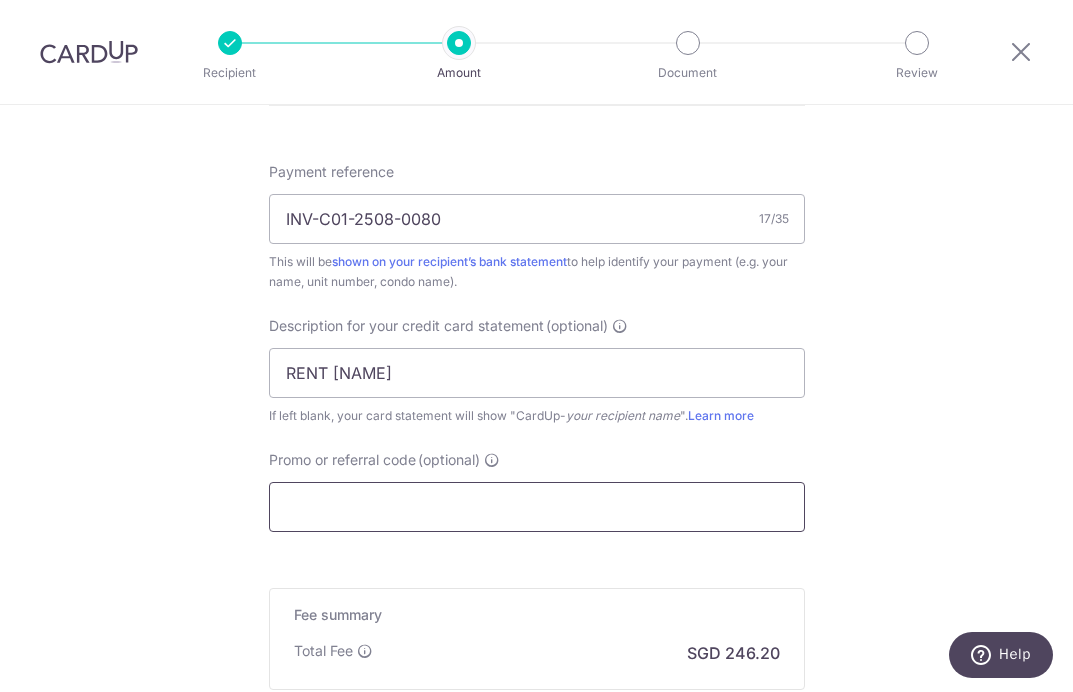 click on "Promo or referral code
(optional)" at bounding box center [537, 507] 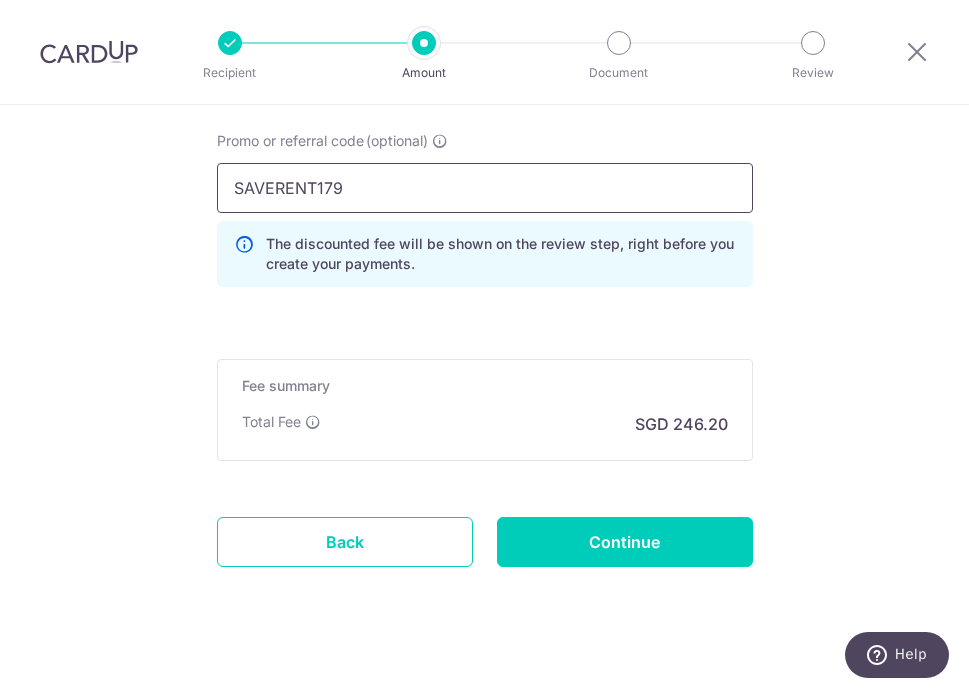 scroll, scrollTop: 1537, scrollLeft: 0, axis: vertical 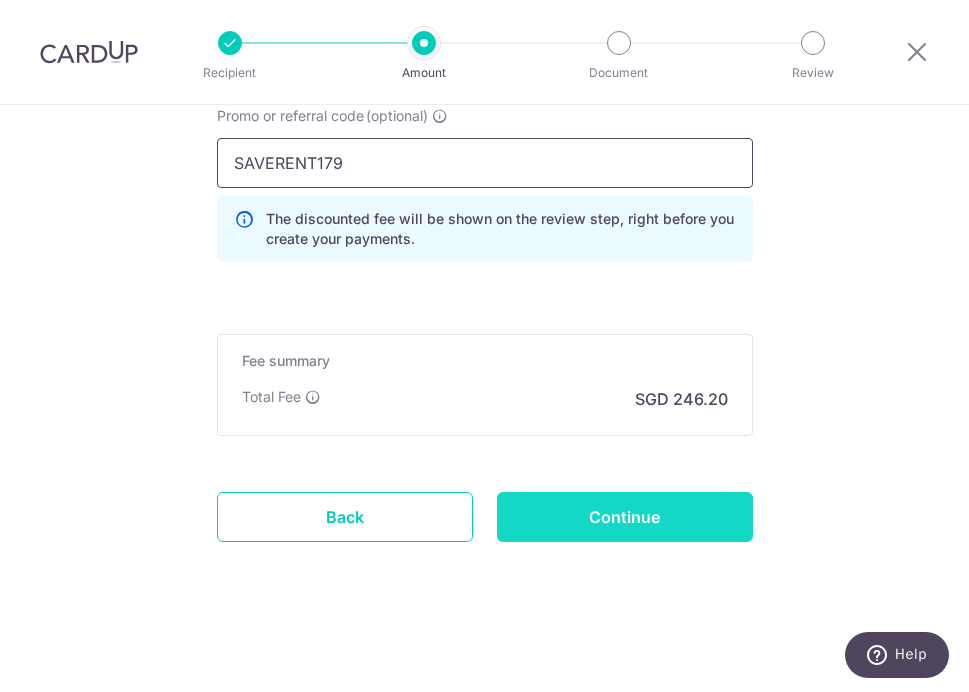 type on "SAVERENT179" 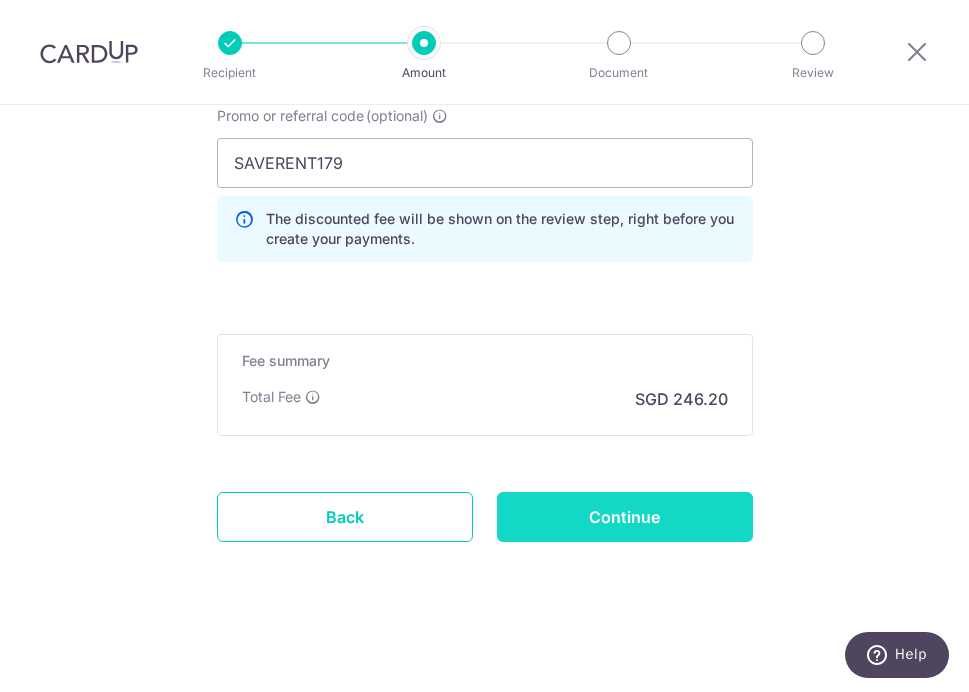 click on "Continue" at bounding box center (625, 517) 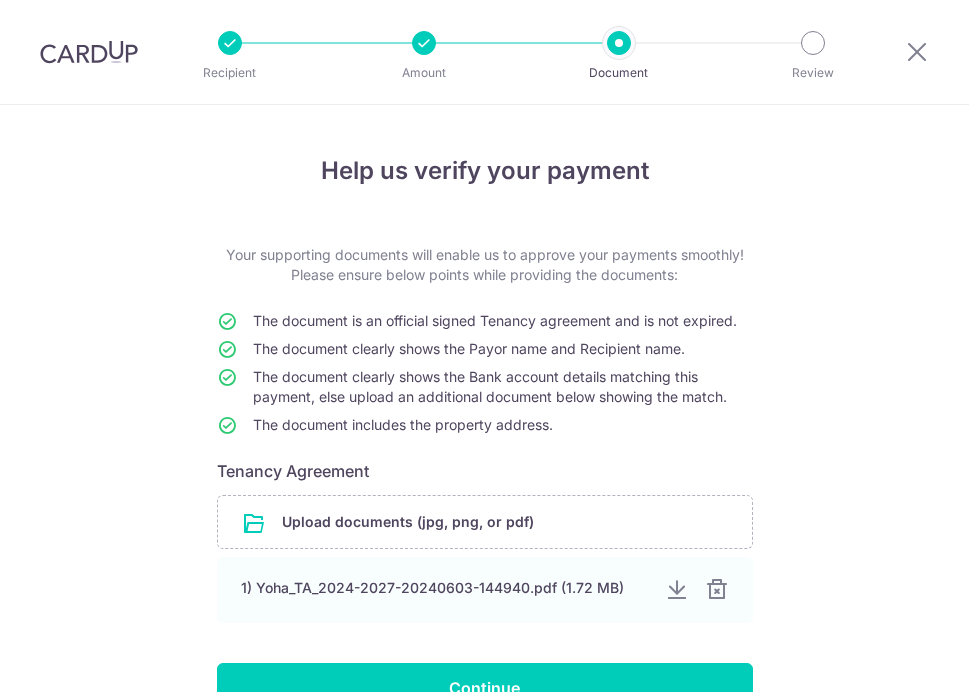 scroll, scrollTop: 0, scrollLeft: 0, axis: both 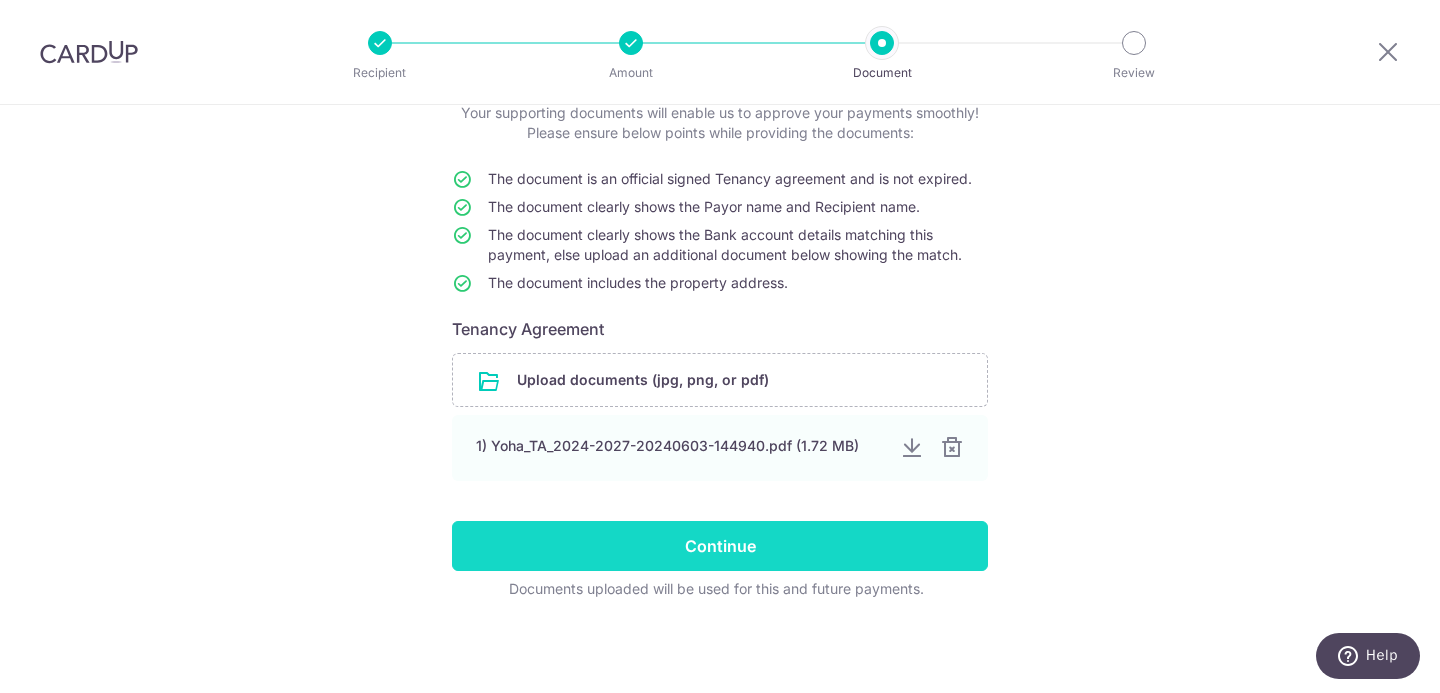 click on "Continue" at bounding box center [720, 546] 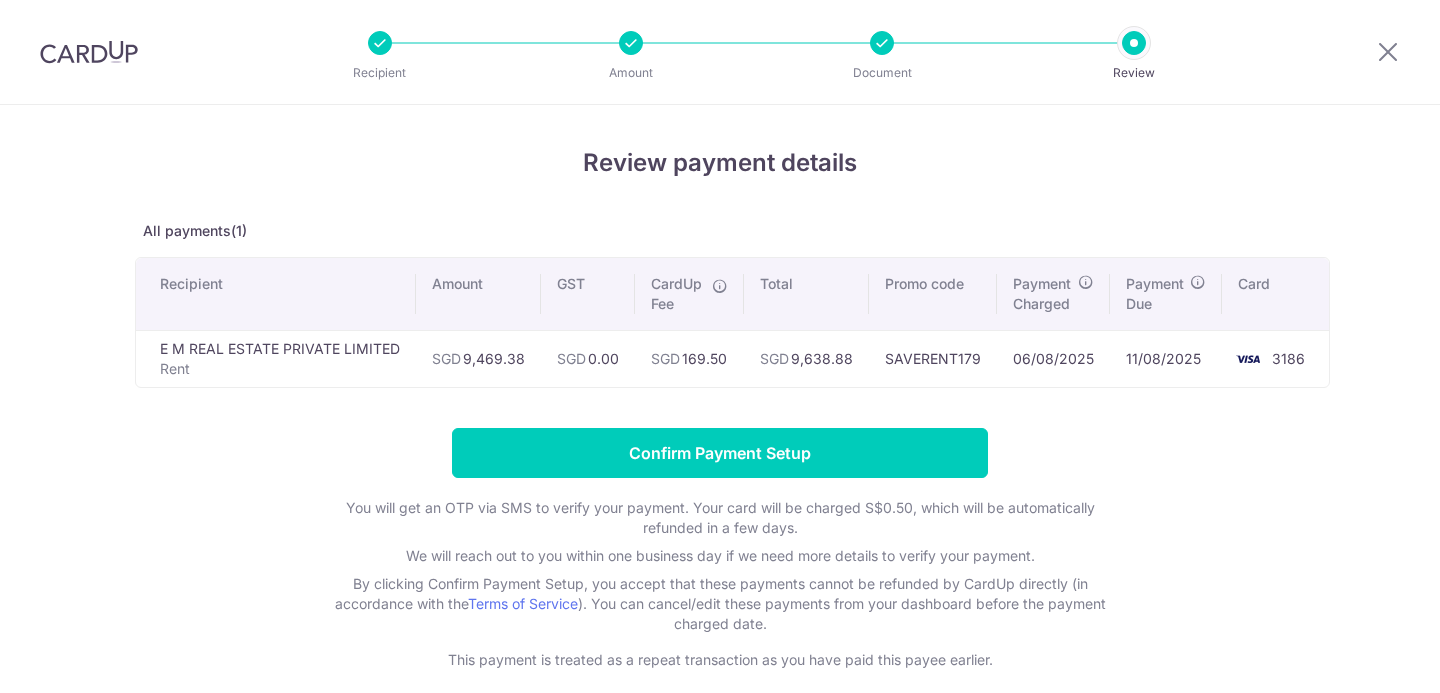 scroll, scrollTop: 0, scrollLeft: 0, axis: both 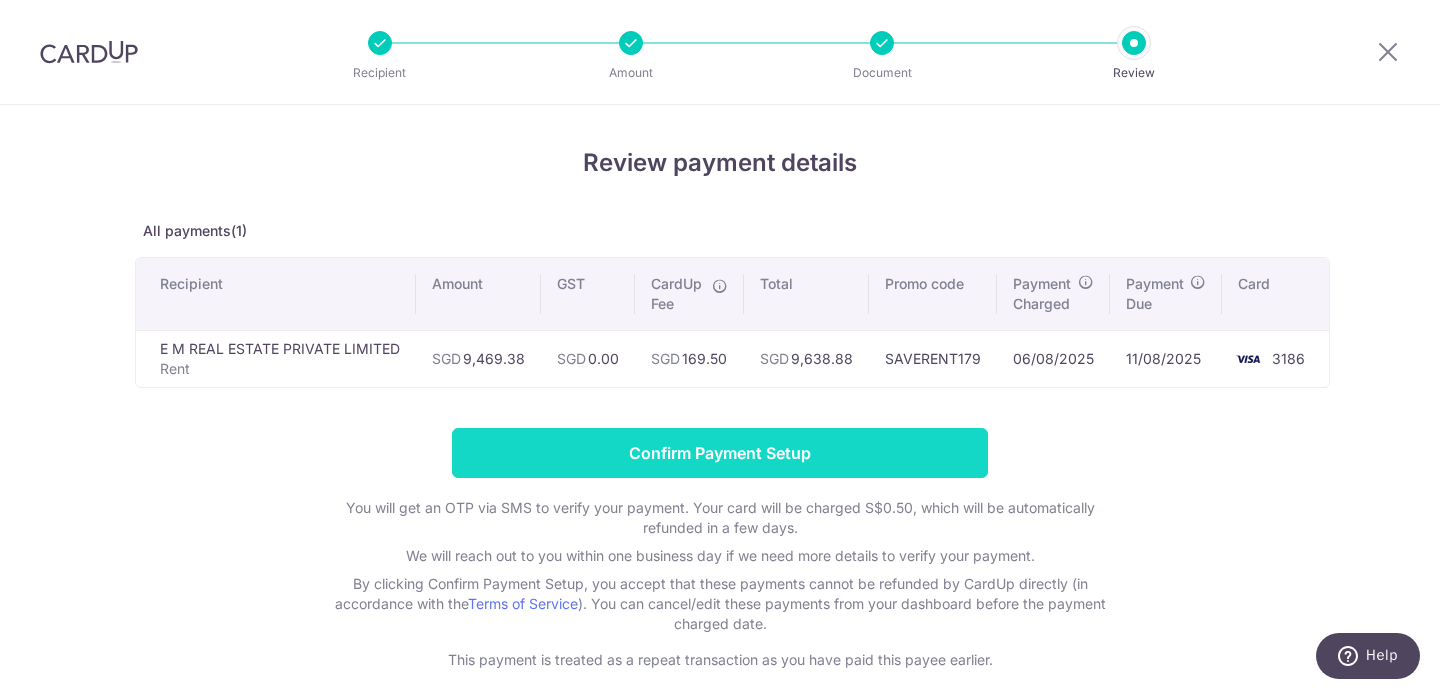 click on "Confirm Payment Setup" at bounding box center (720, 453) 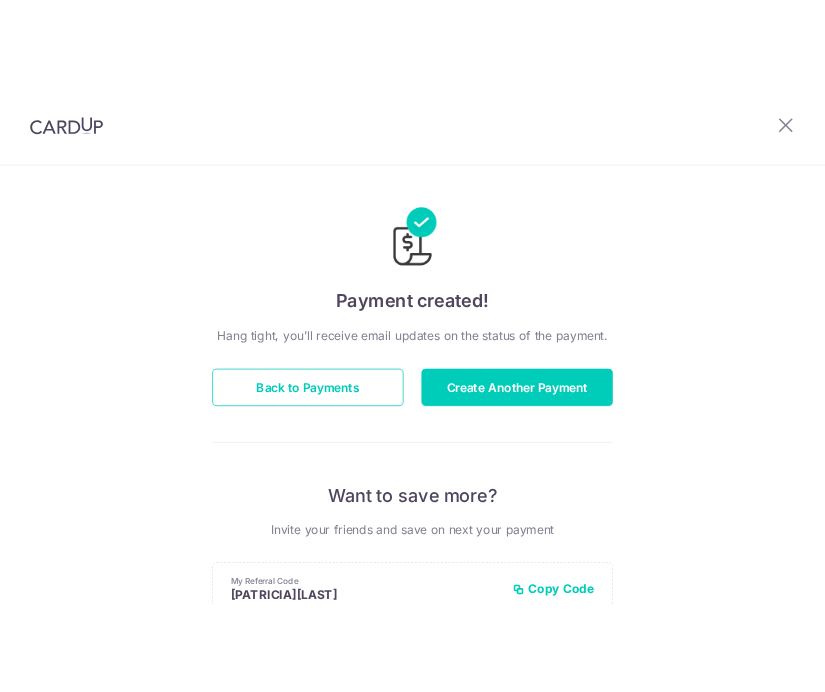 scroll, scrollTop: 0, scrollLeft: 0, axis: both 